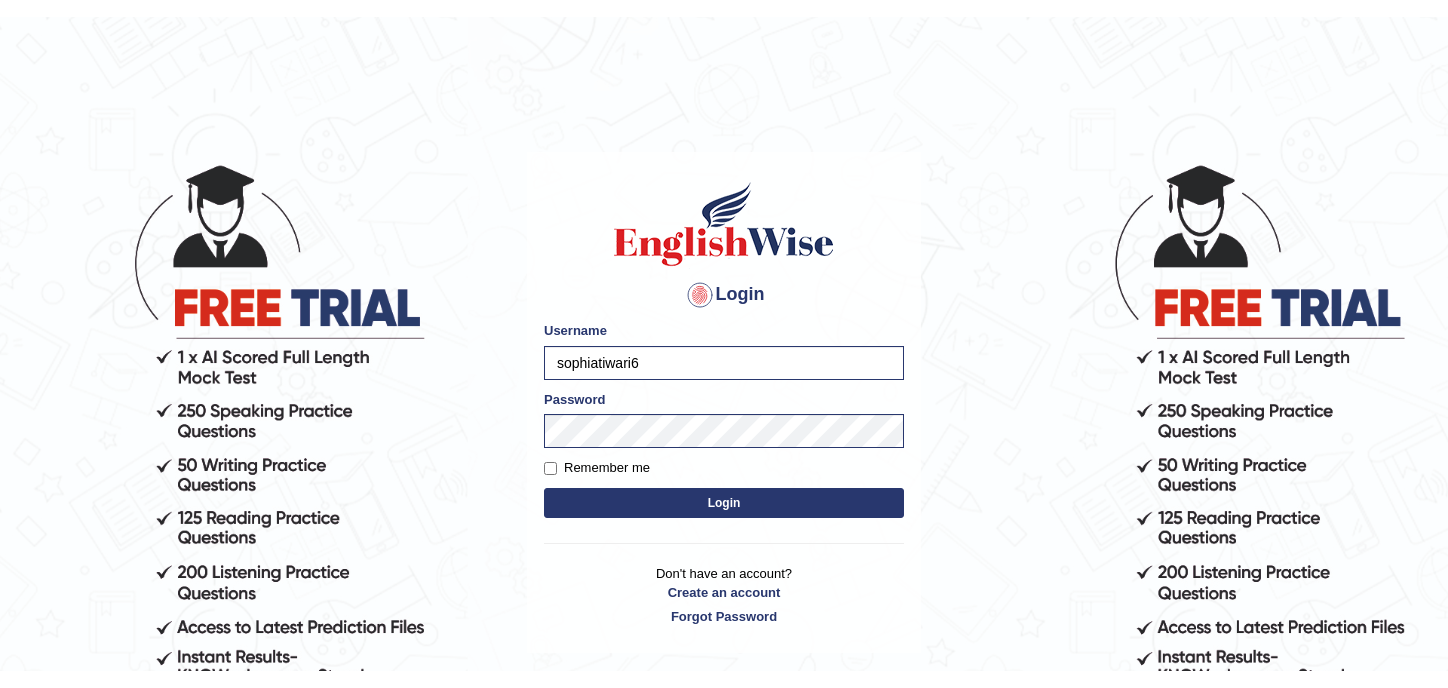 scroll, scrollTop: 0, scrollLeft: 0, axis: both 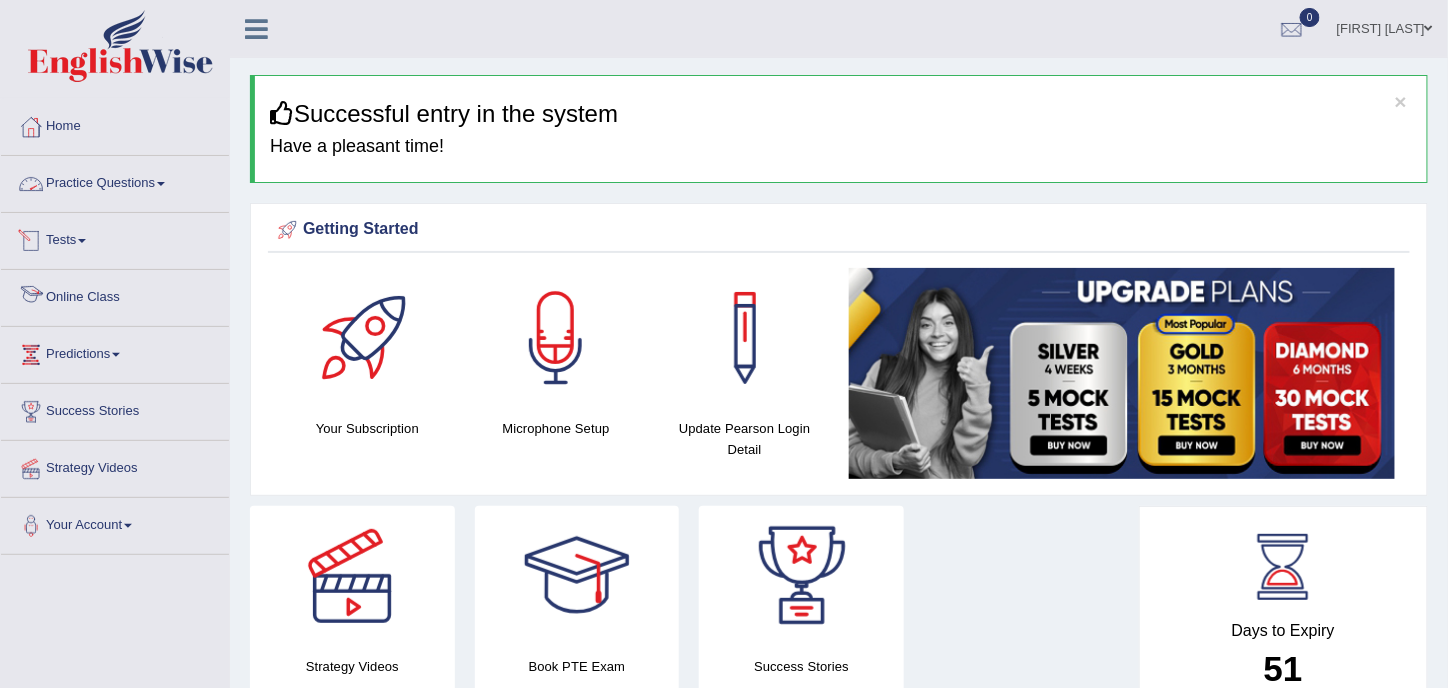 click on "Practice Questions" at bounding box center [115, 181] 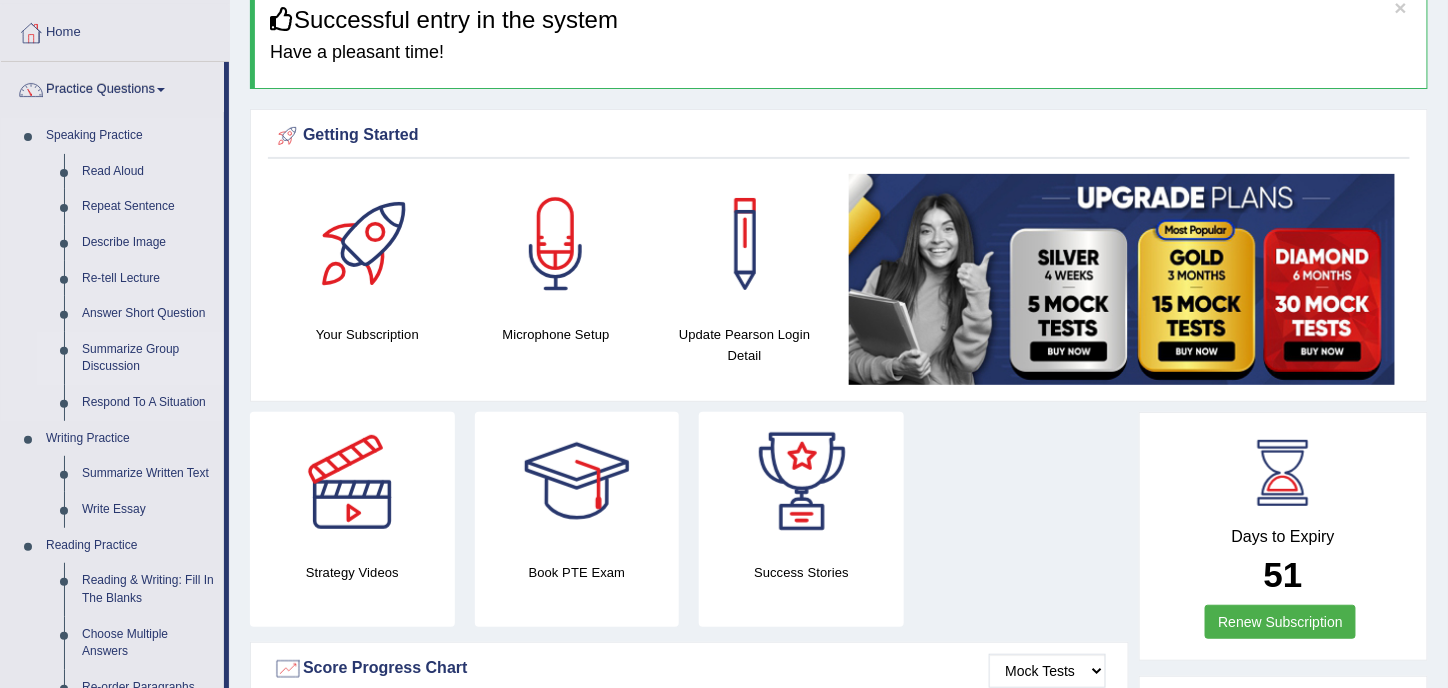 scroll, scrollTop: 300, scrollLeft: 0, axis: vertical 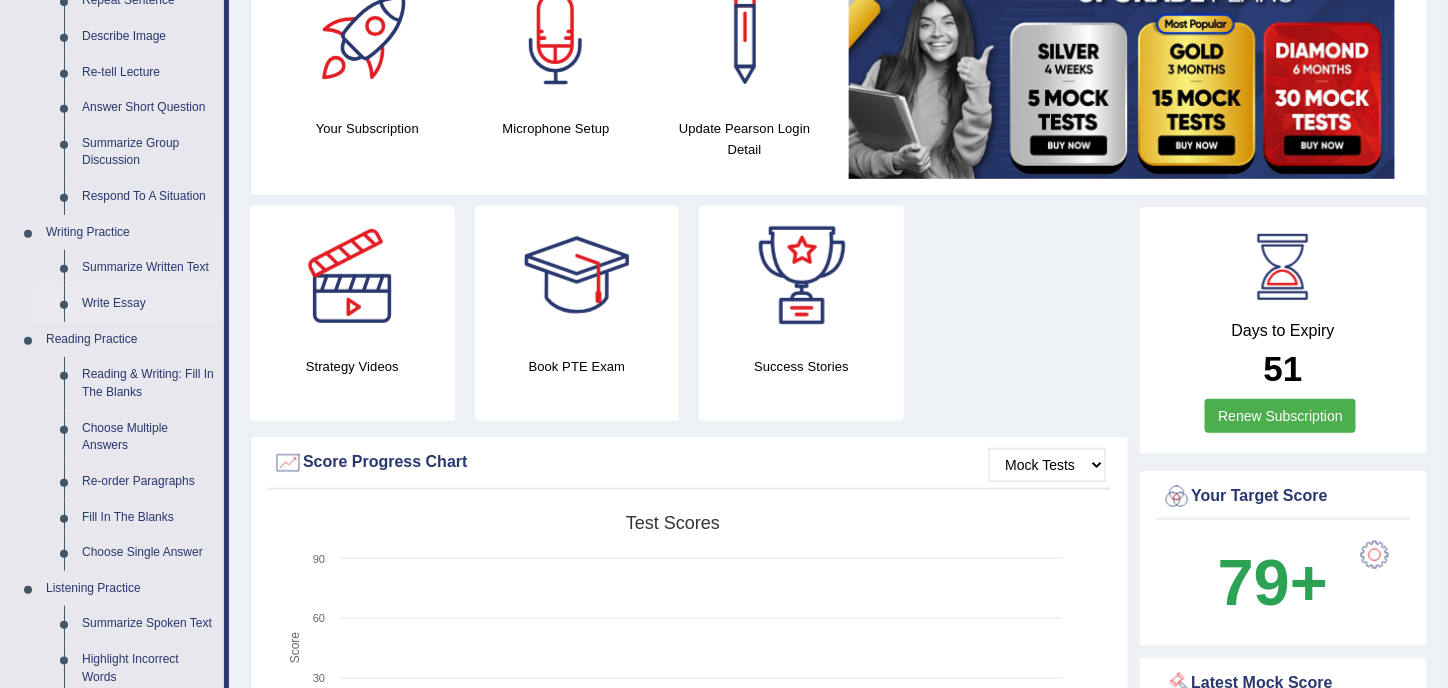 click on "Write Essay" at bounding box center [148, 304] 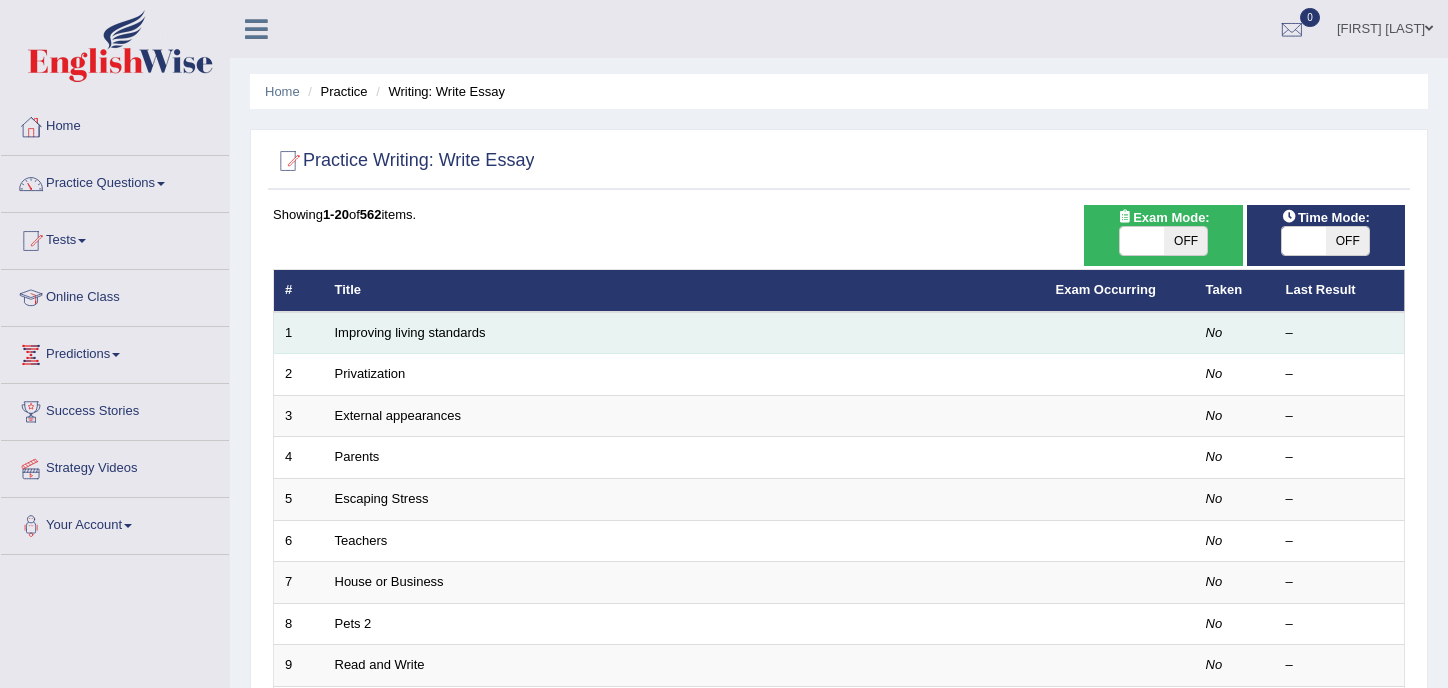 scroll, scrollTop: 0, scrollLeft: 0, axis: both 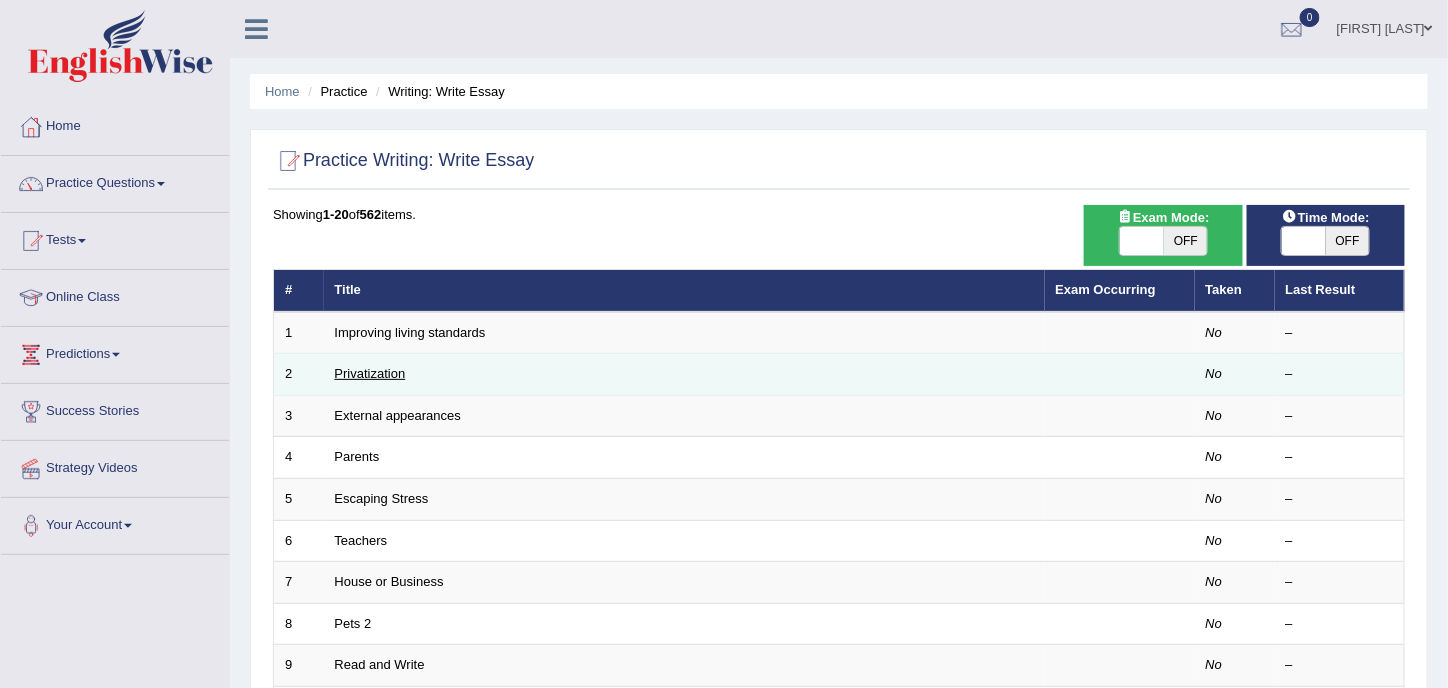 click on "Privatization" at bounding box center [370, 373] 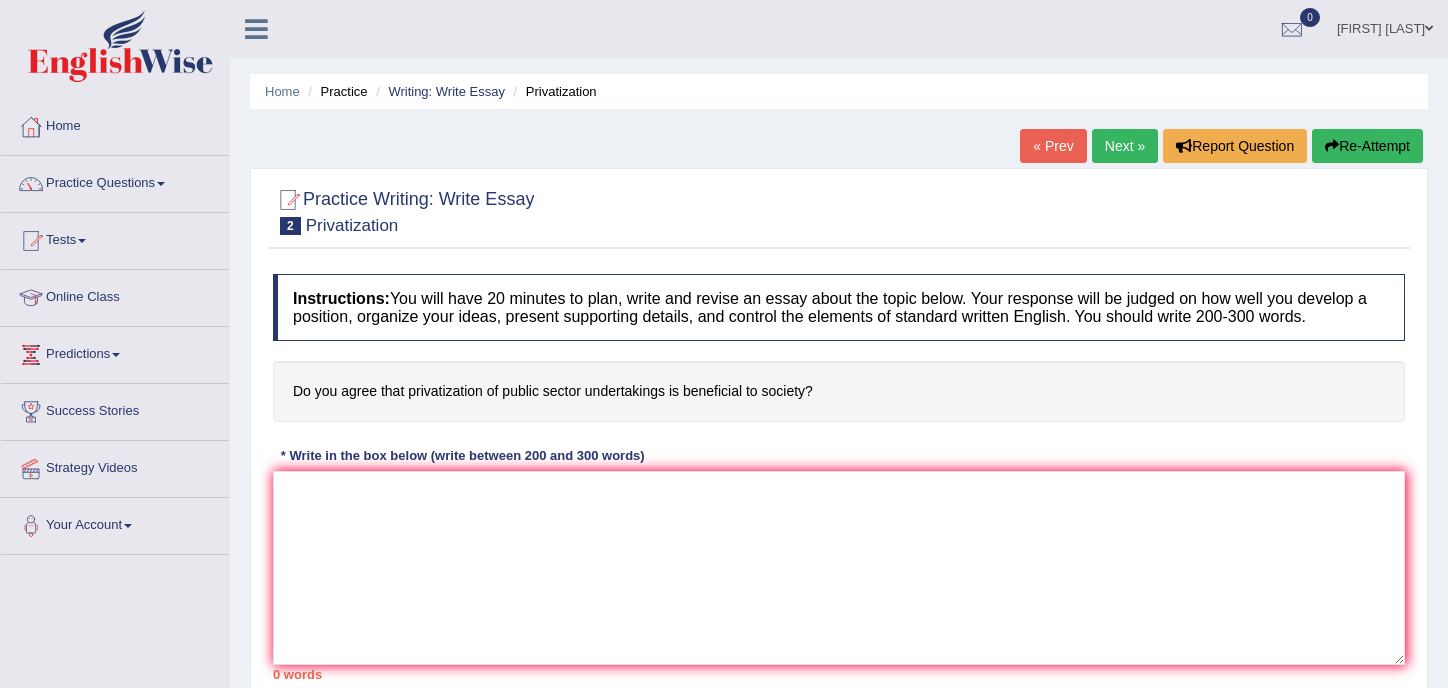 scroll, scrollTop: 0, scrollLeft: 0, axis: both 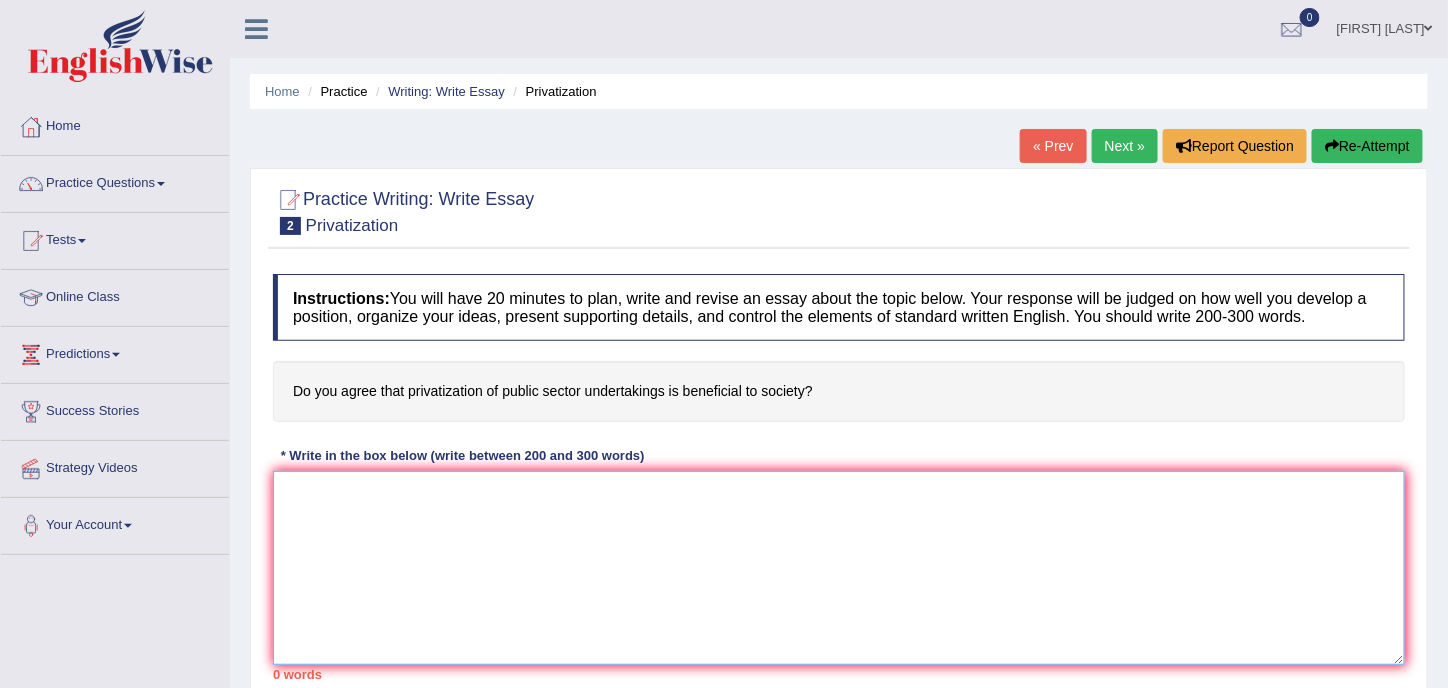click at bounding box center (839, 568) 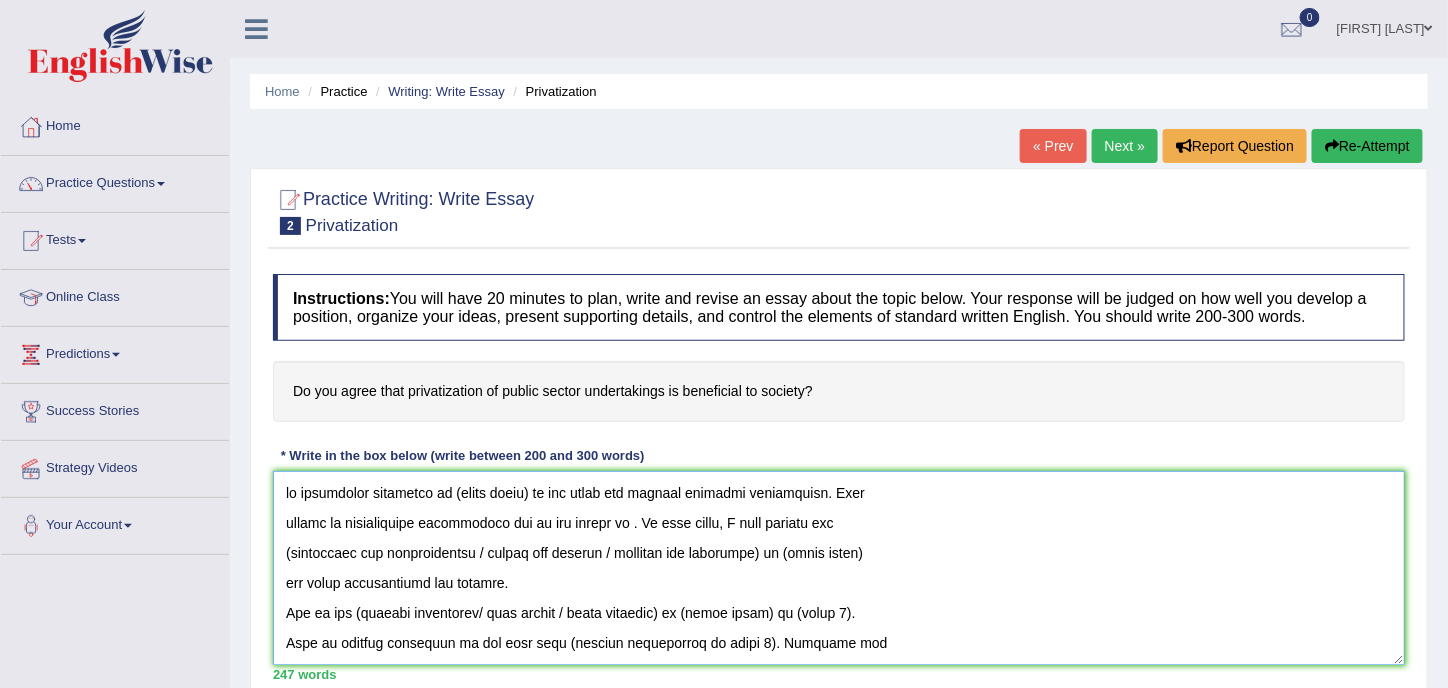 scroll, scrollTop: 0, scrollLeft: 0, axis: both 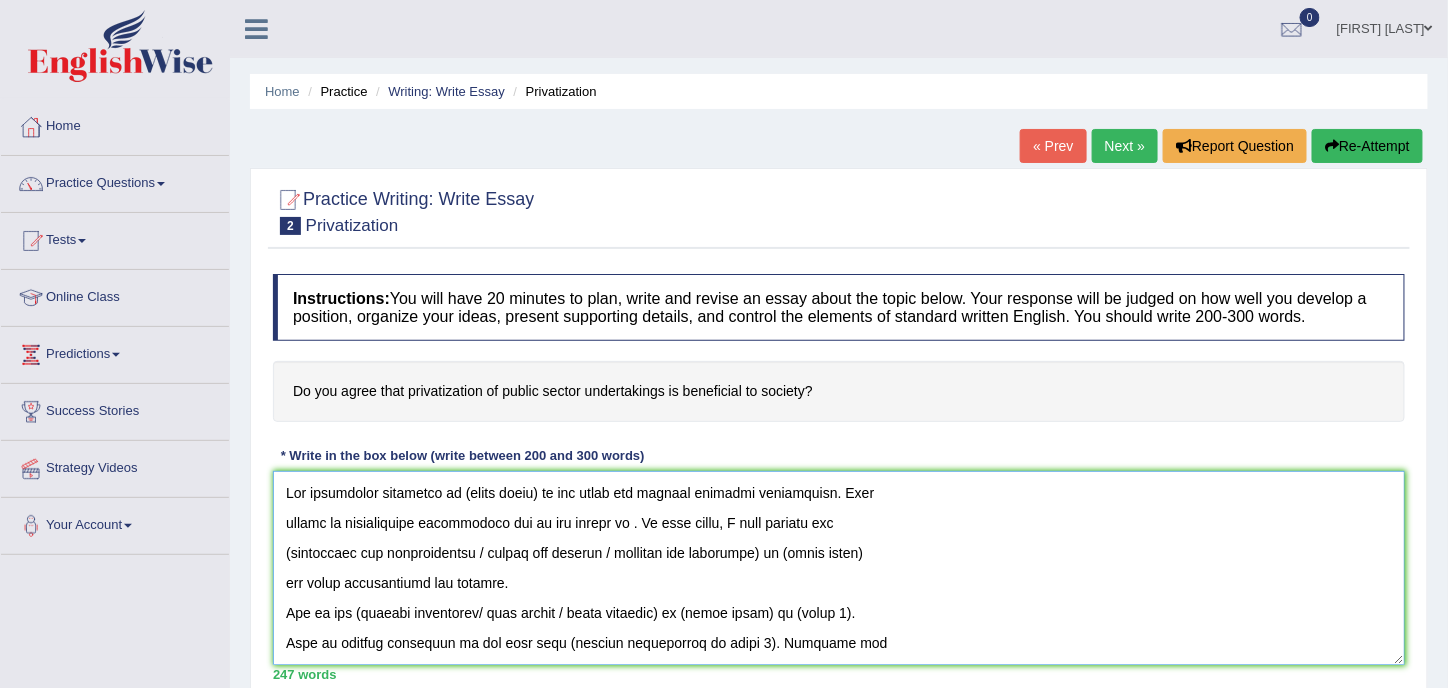 click at bounding box center (839, 568) 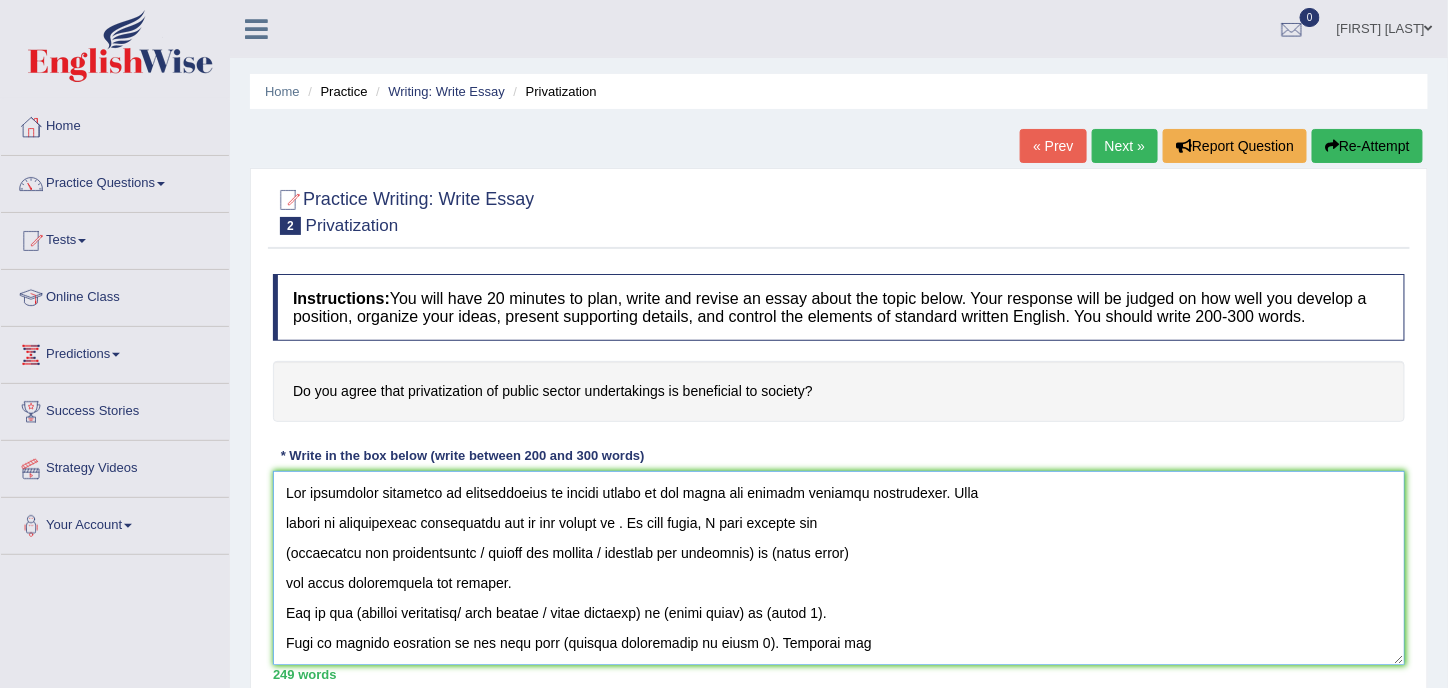 click at bounding box center [839, 568] 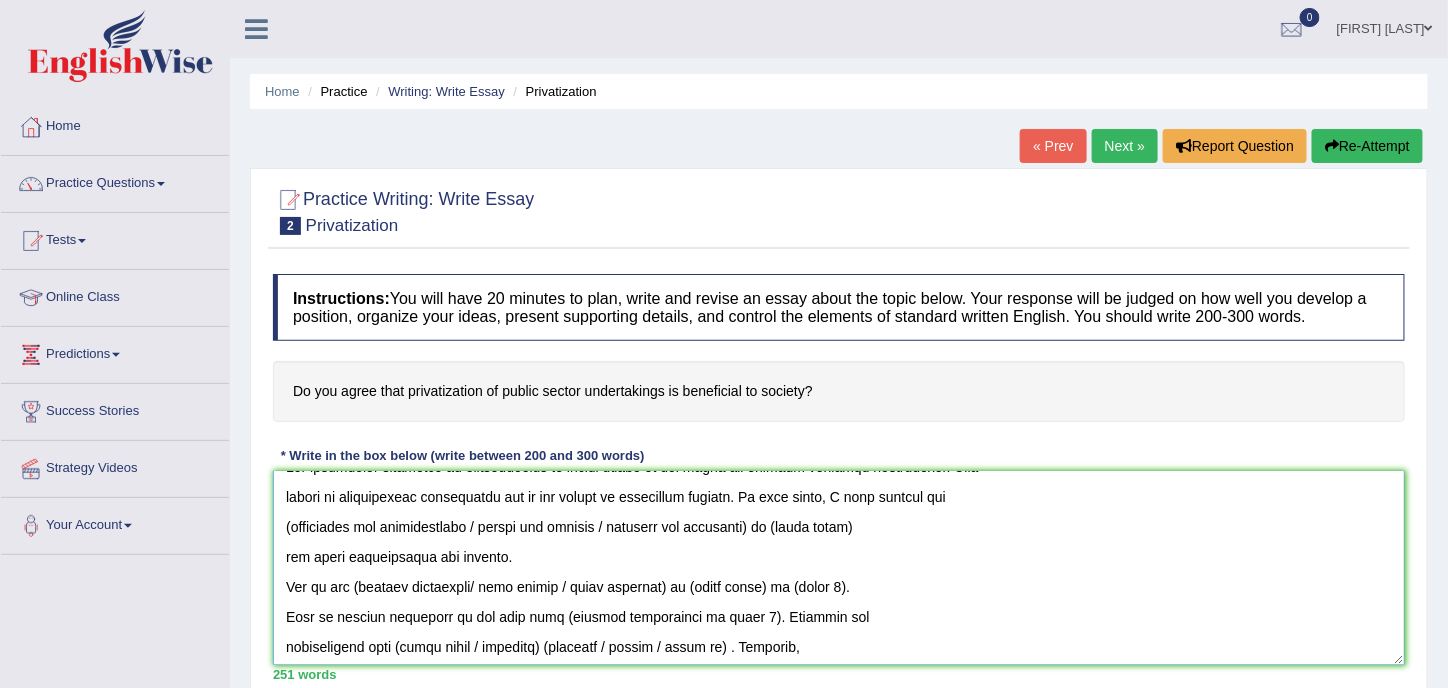 scroll, scrollTop: 0, scrollLeft: 0, axis: both 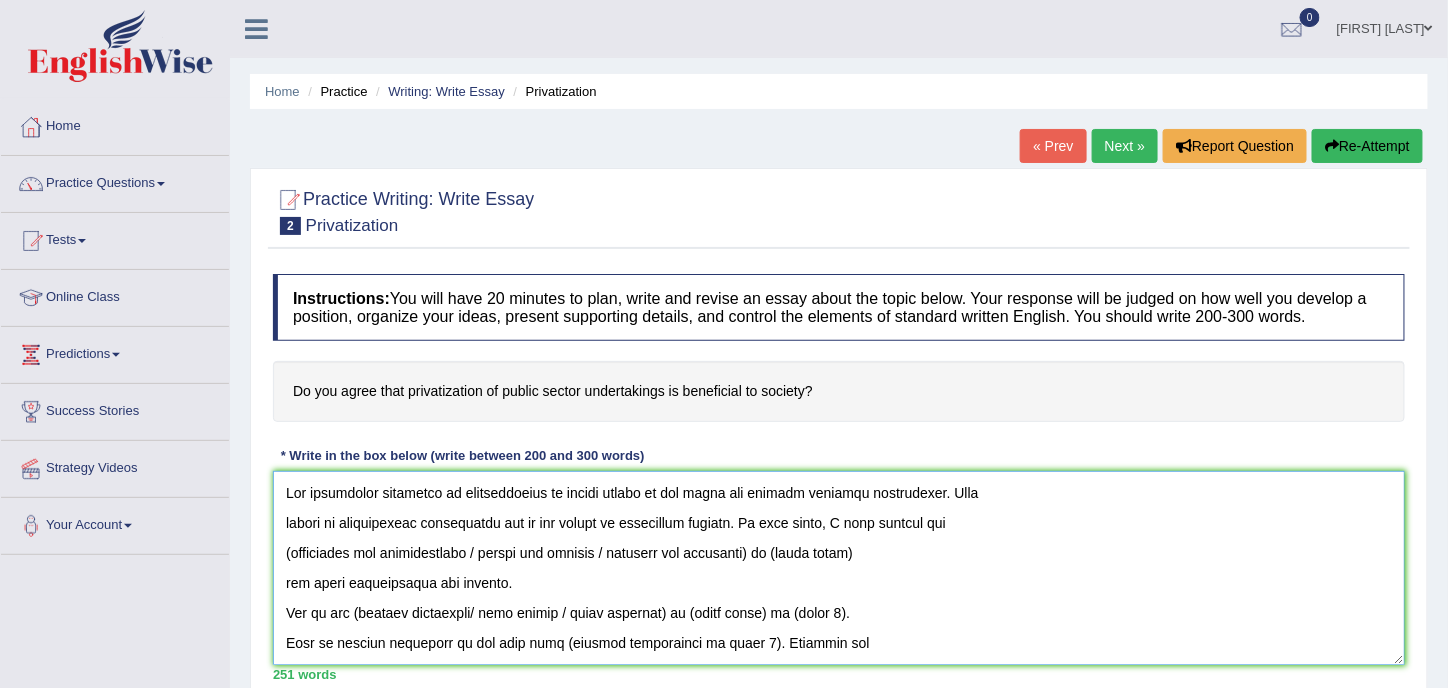drag, startPoint x: 454, startPoint y: 493, endPoint x: 629, endPoint y: 487, distance: 175.10283 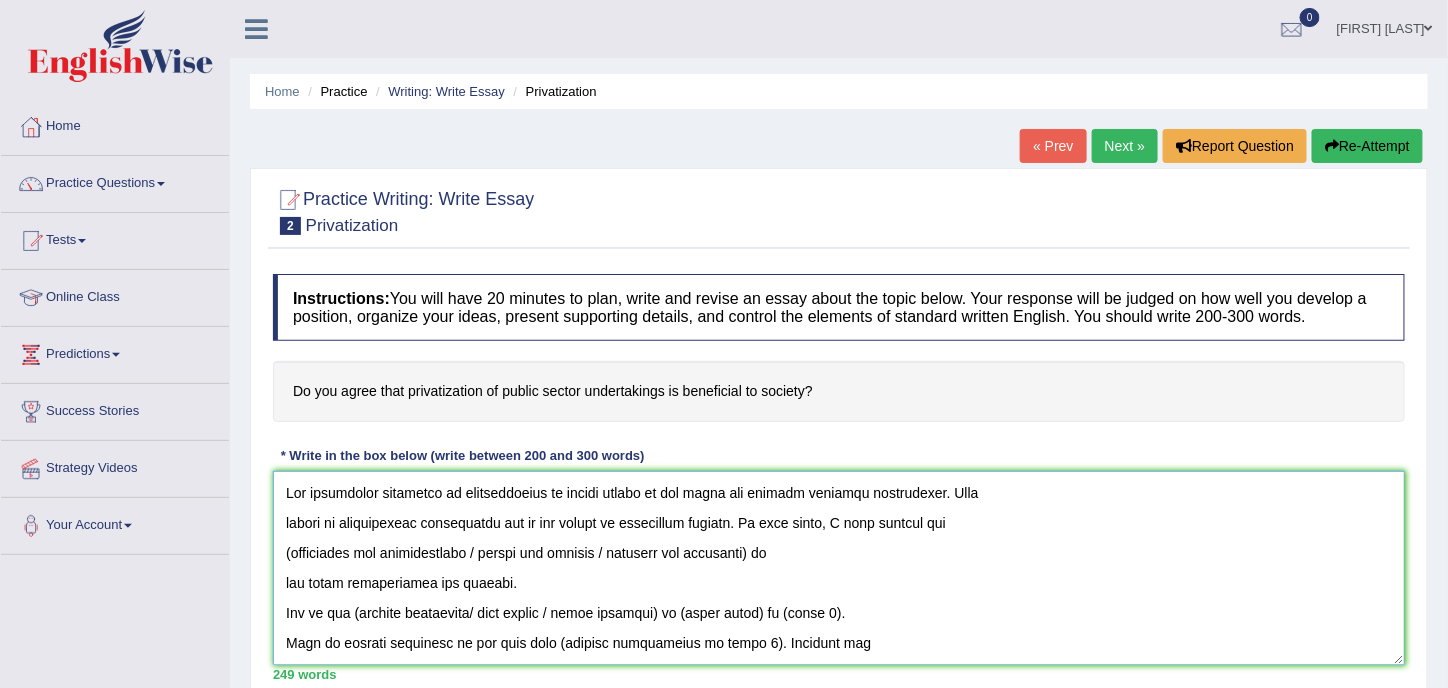 paste on "privatization of public sector" 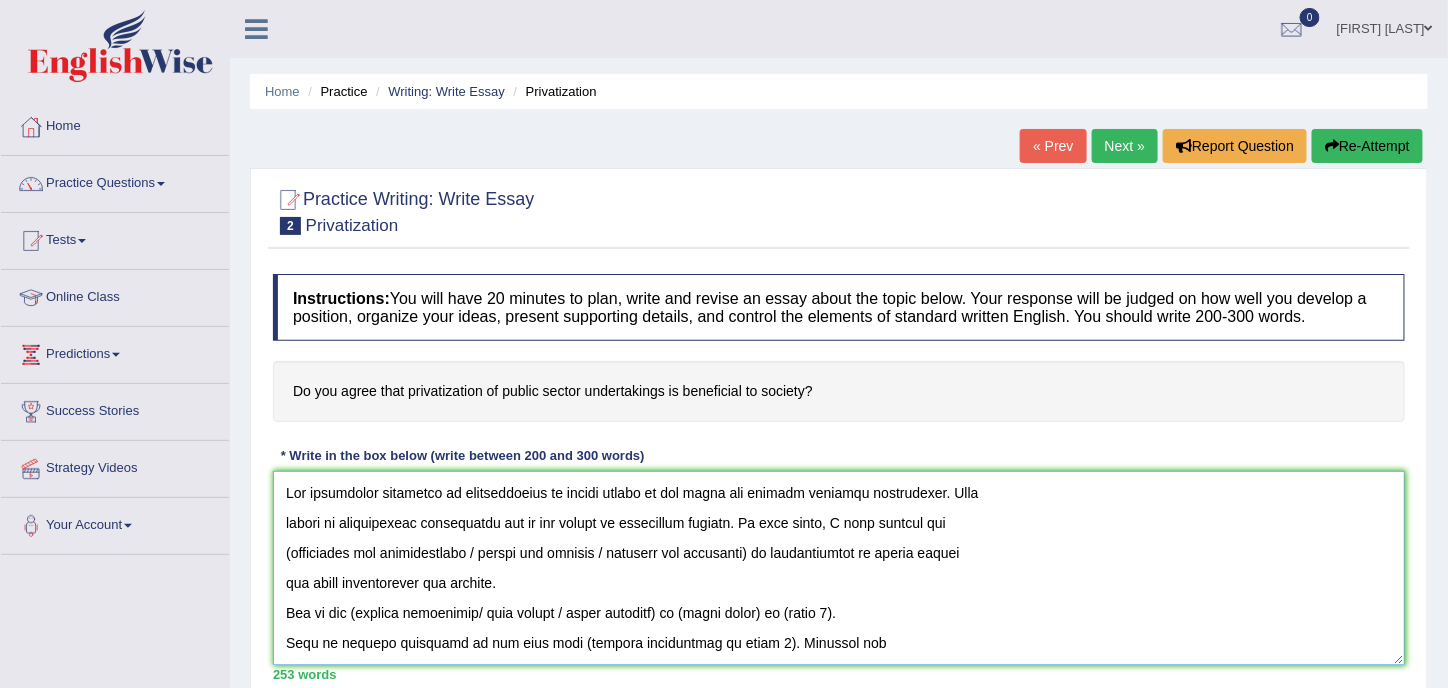 click at bounding box center (839, 568) 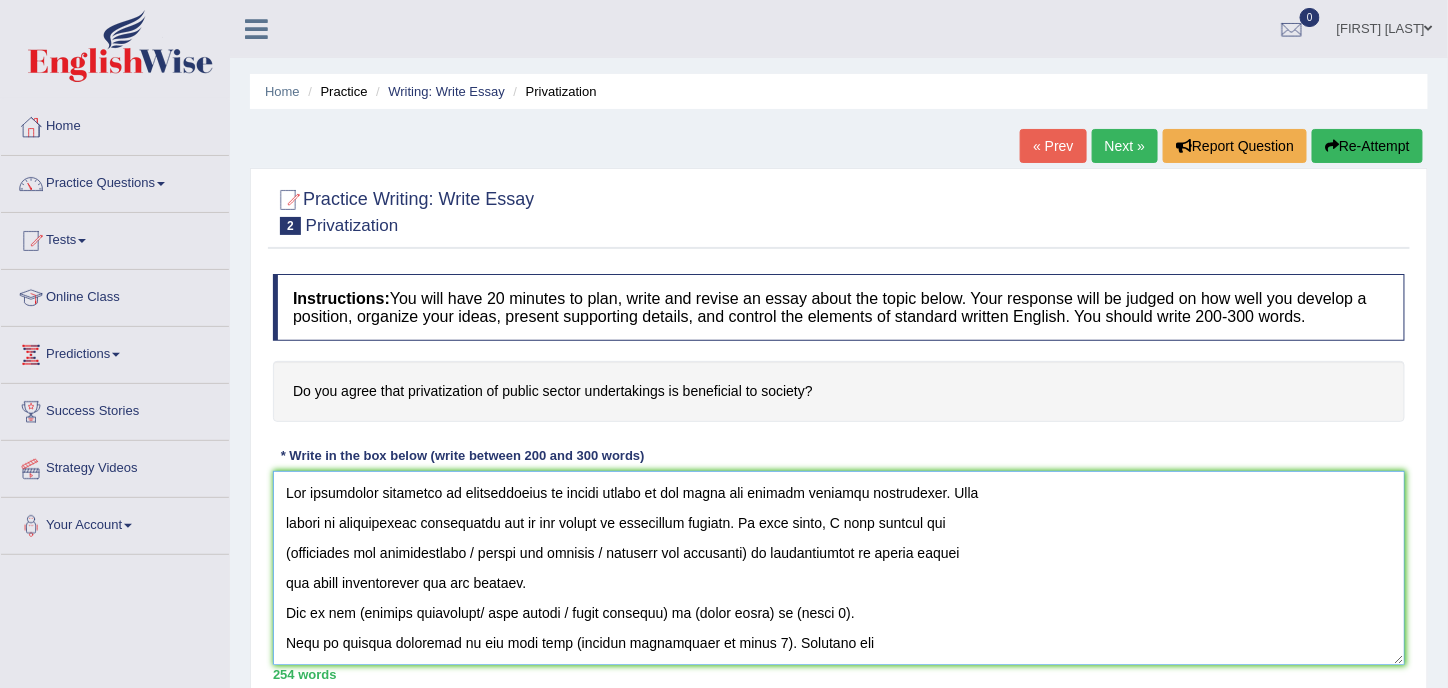 drag, startPoint x: 773, startPoint y: 549, endPoint x: 488, endPoint y: 553, distance: 285.02808 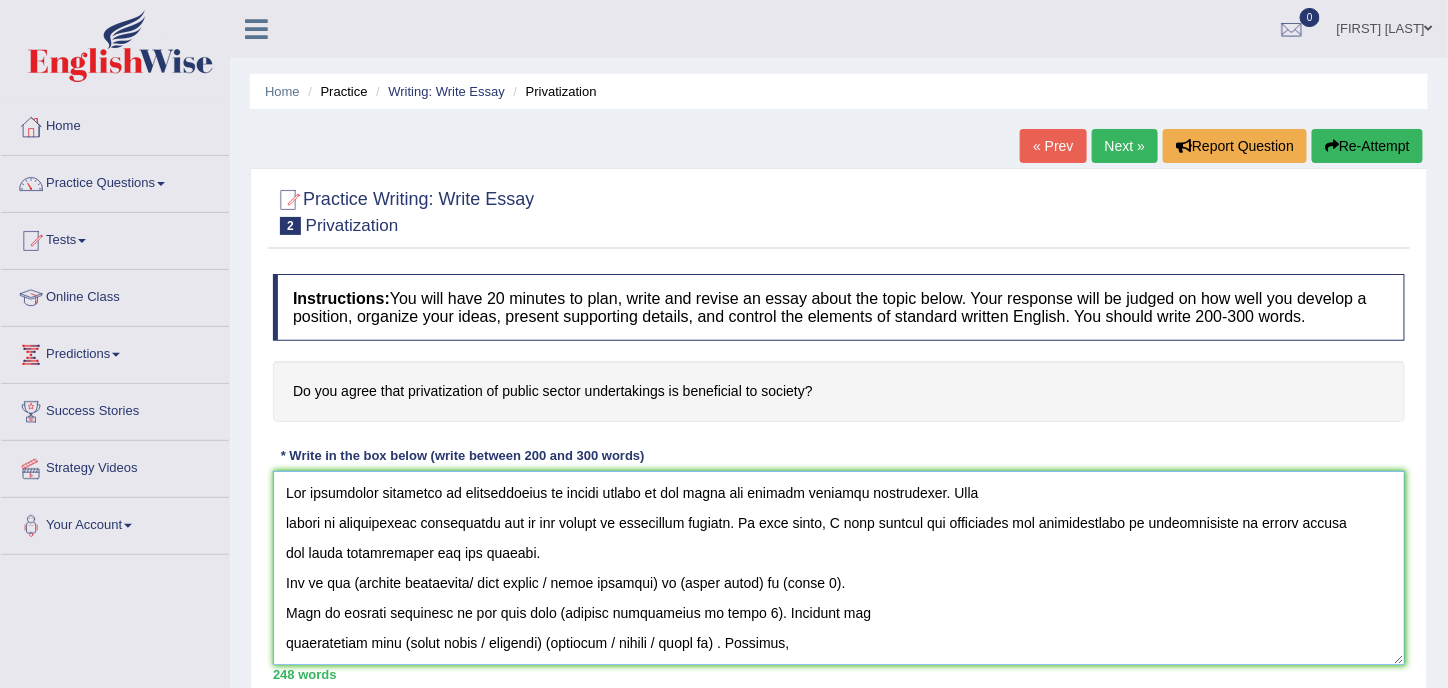 click at bounding box center [839, 568] 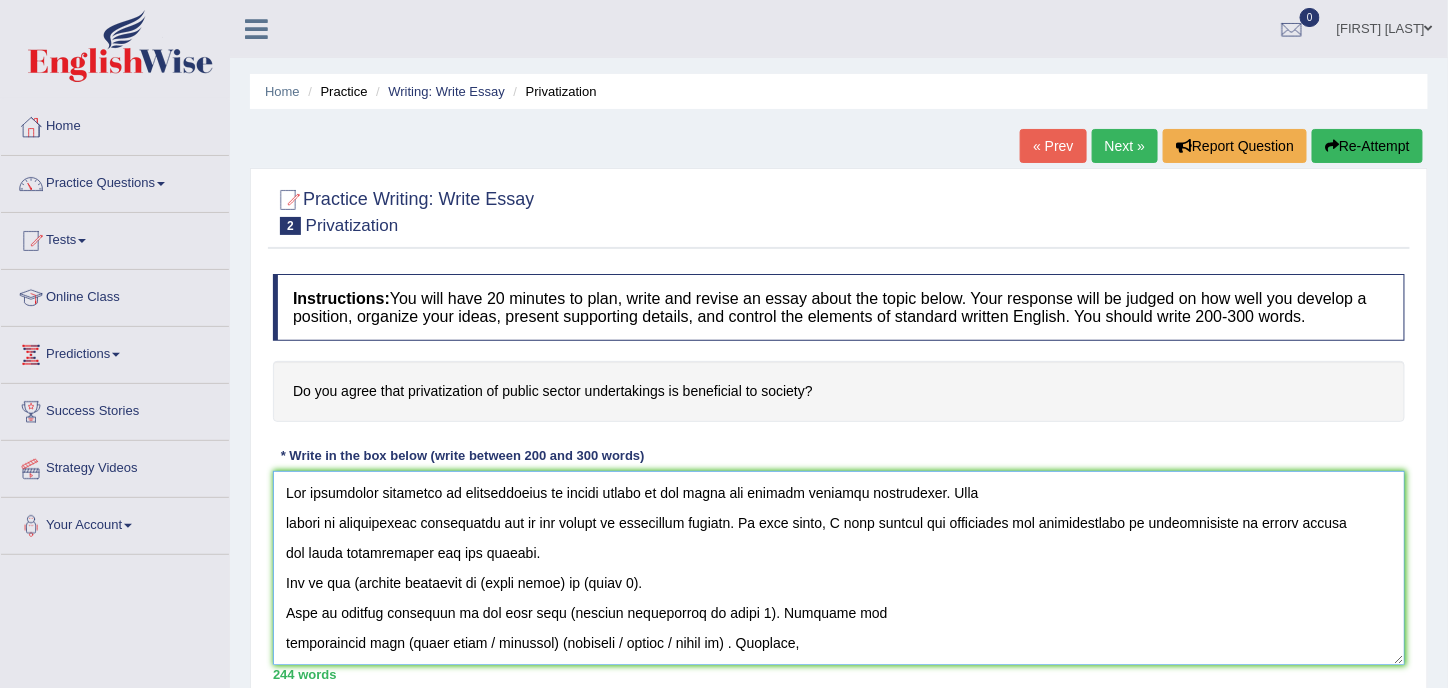 drag, startPoint x: 576, startPoint y: 578, endPoint x: 493, endPoint y: 588, distance: 83.60024 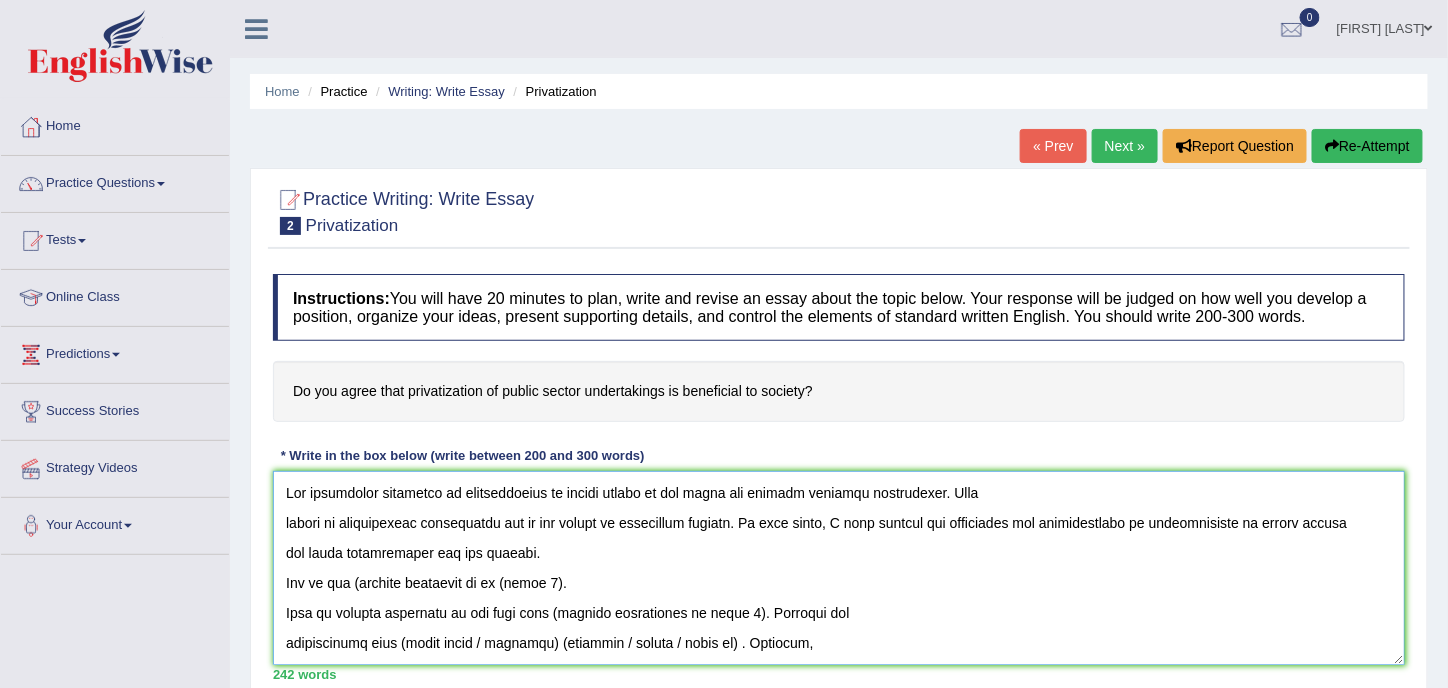 paste on "privatization of public sector" 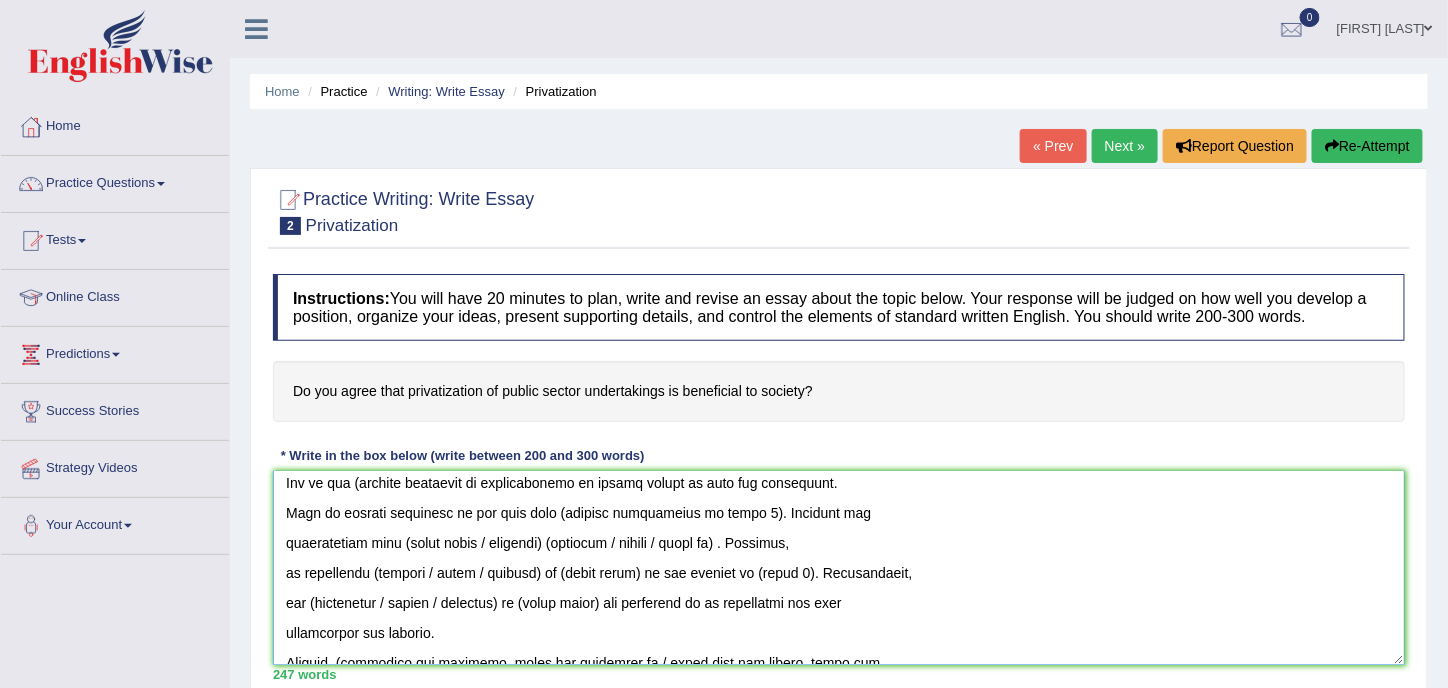 scroll, scrollTop: 0, scrollLeft: 0, axis: both 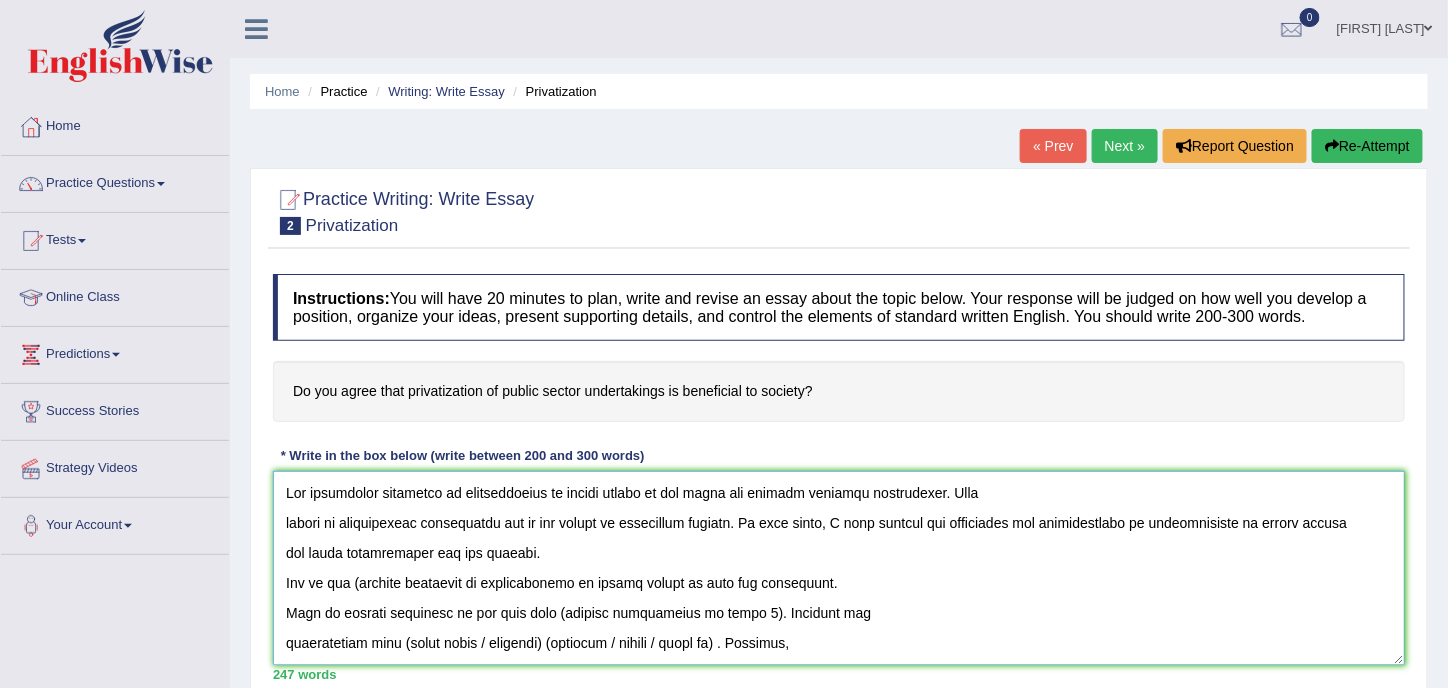 drag, startPoint x: 723, startPoint y: 612, endPoint x: 601, endPoint y: 619, distance: 122.20065 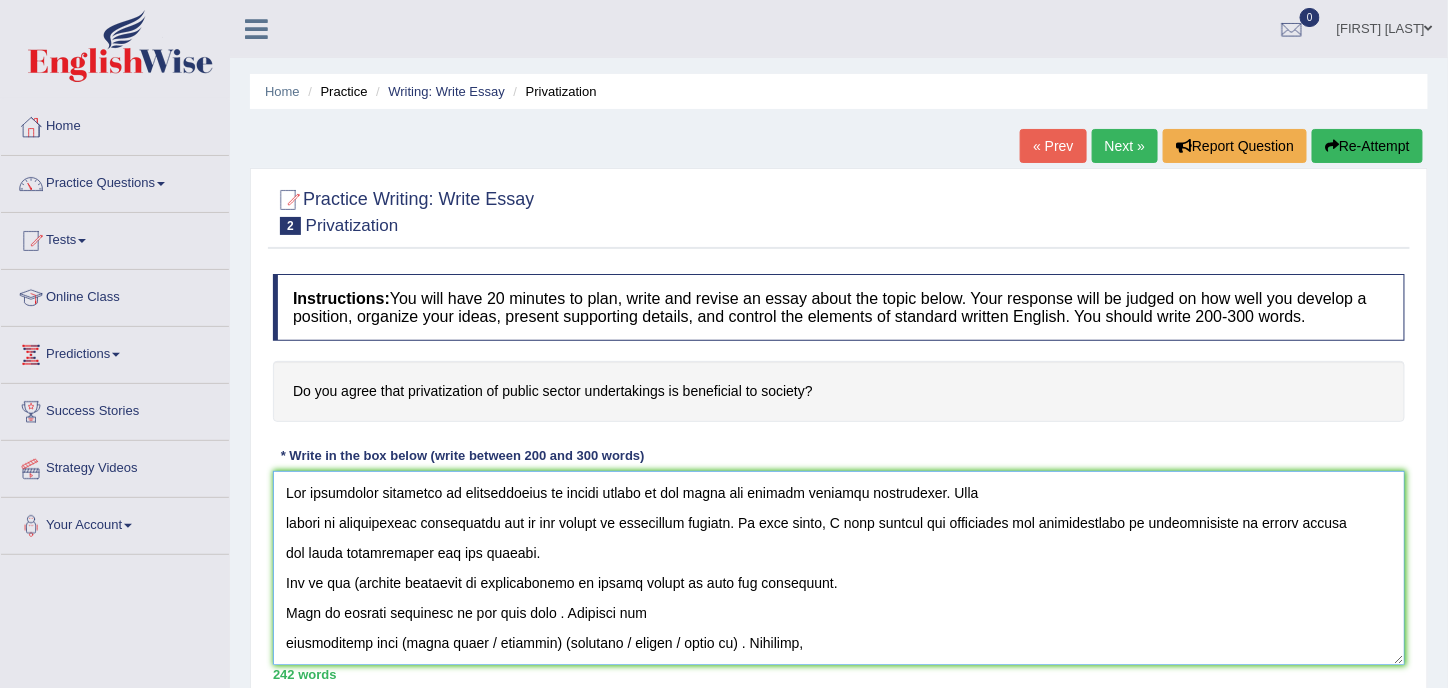 paste on "privatization of public sector" 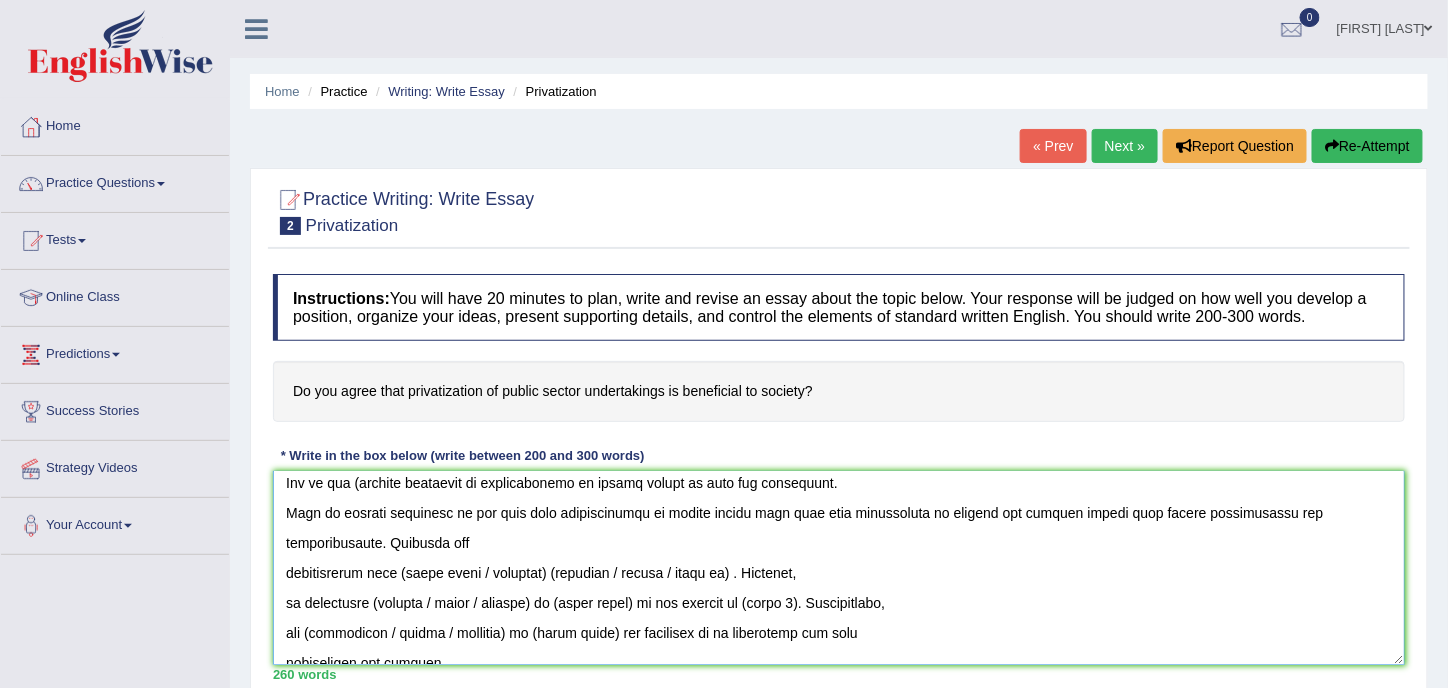 scroll, scrollTop: 0, scrollLeft: 0, axis: both 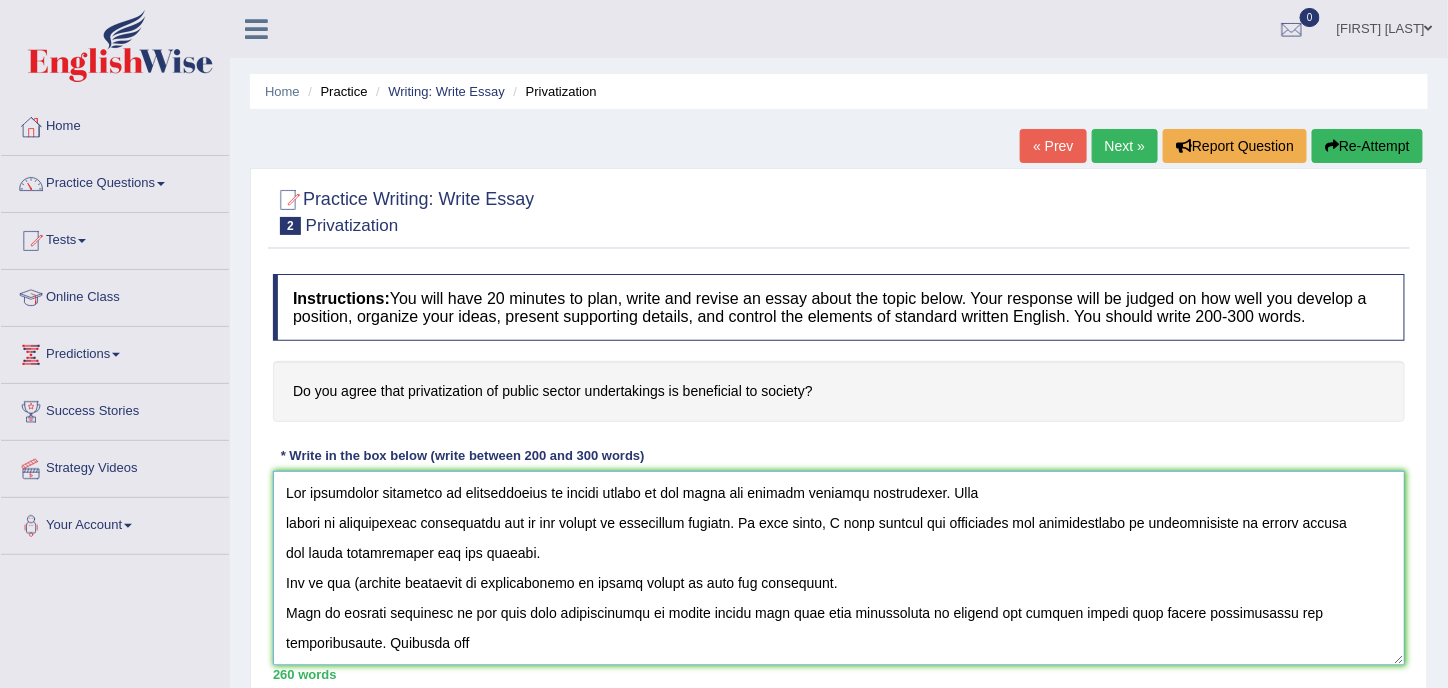 click at bounding box center (839, 568) 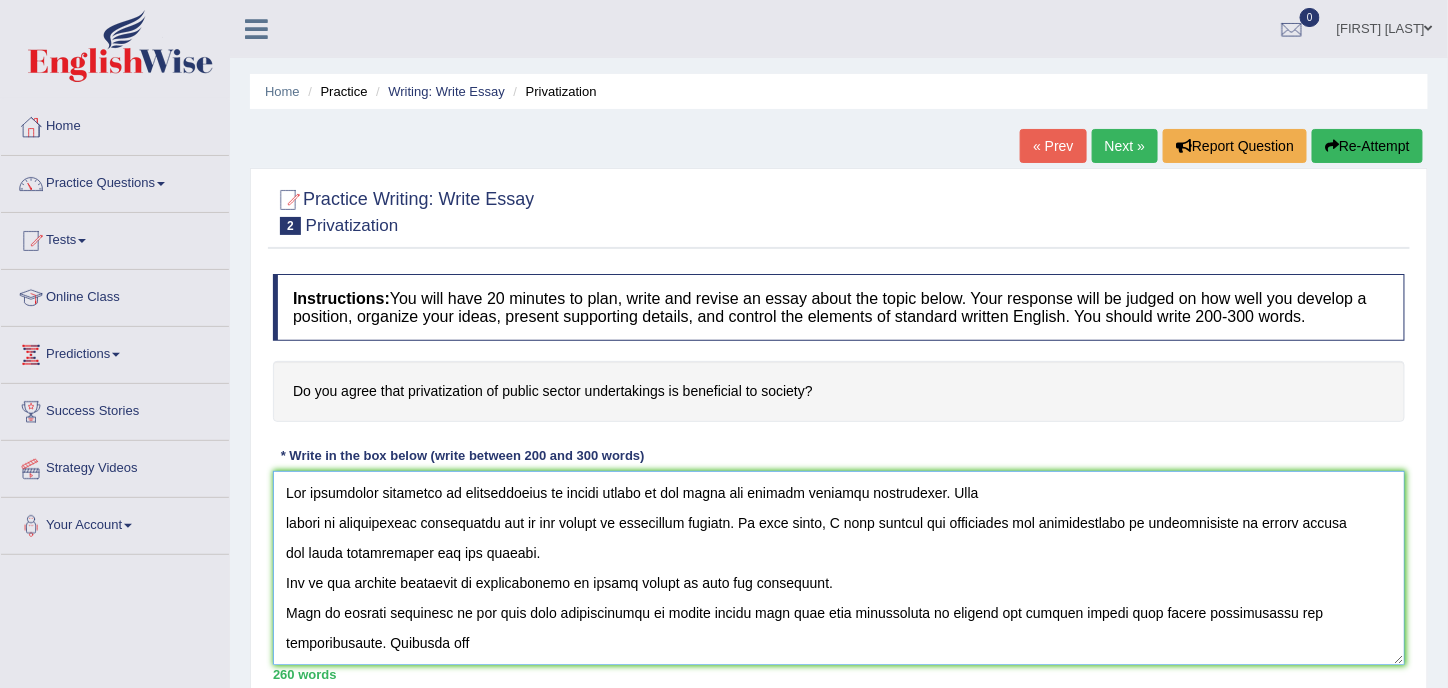 scroll, scrollTop: 100, scrollLeft: 0, axis: vertical 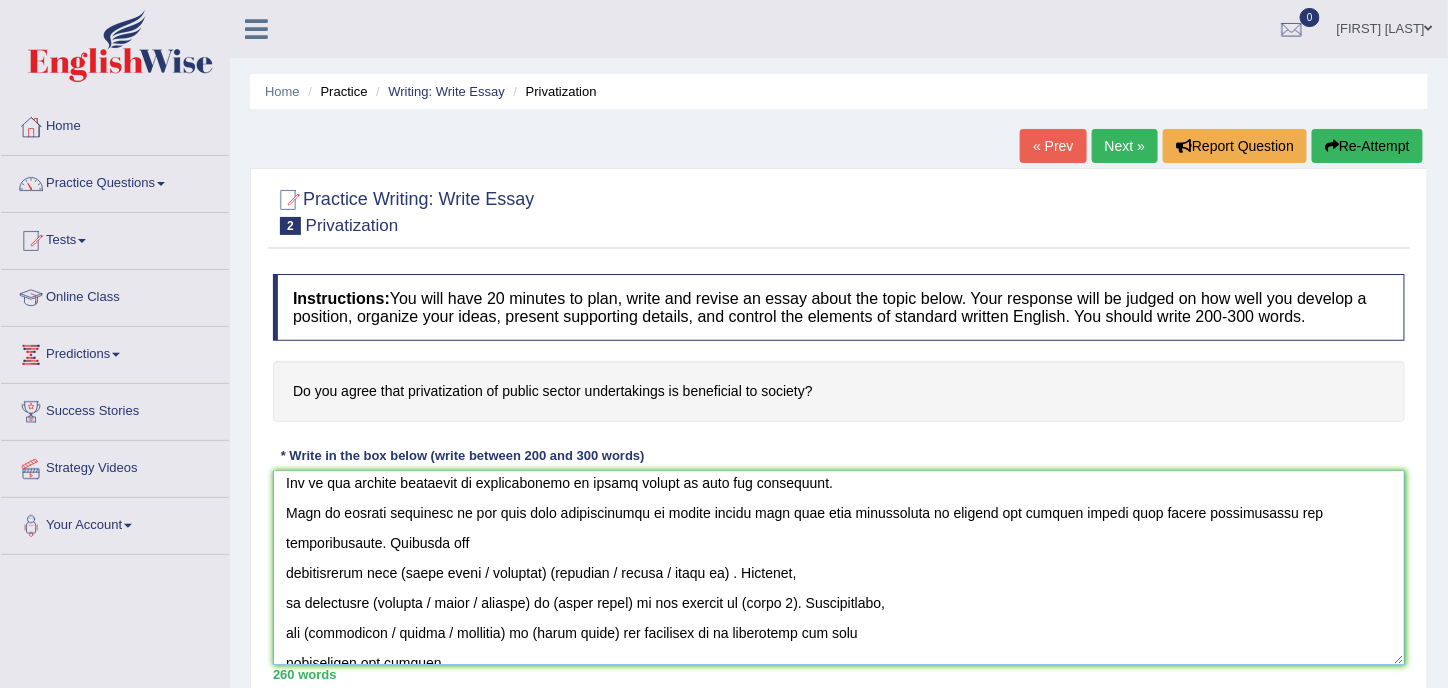 click at bounding box center (839, 568) 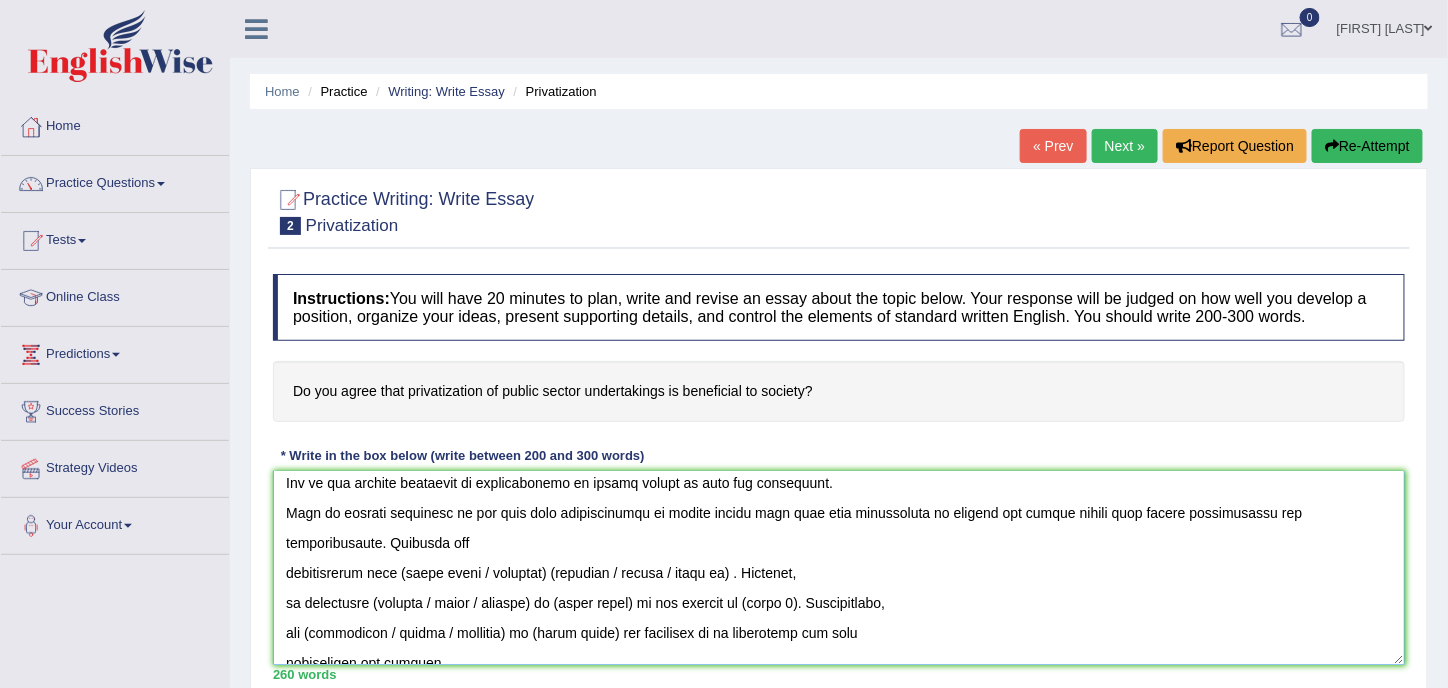 click at bounding box center [839, 568] 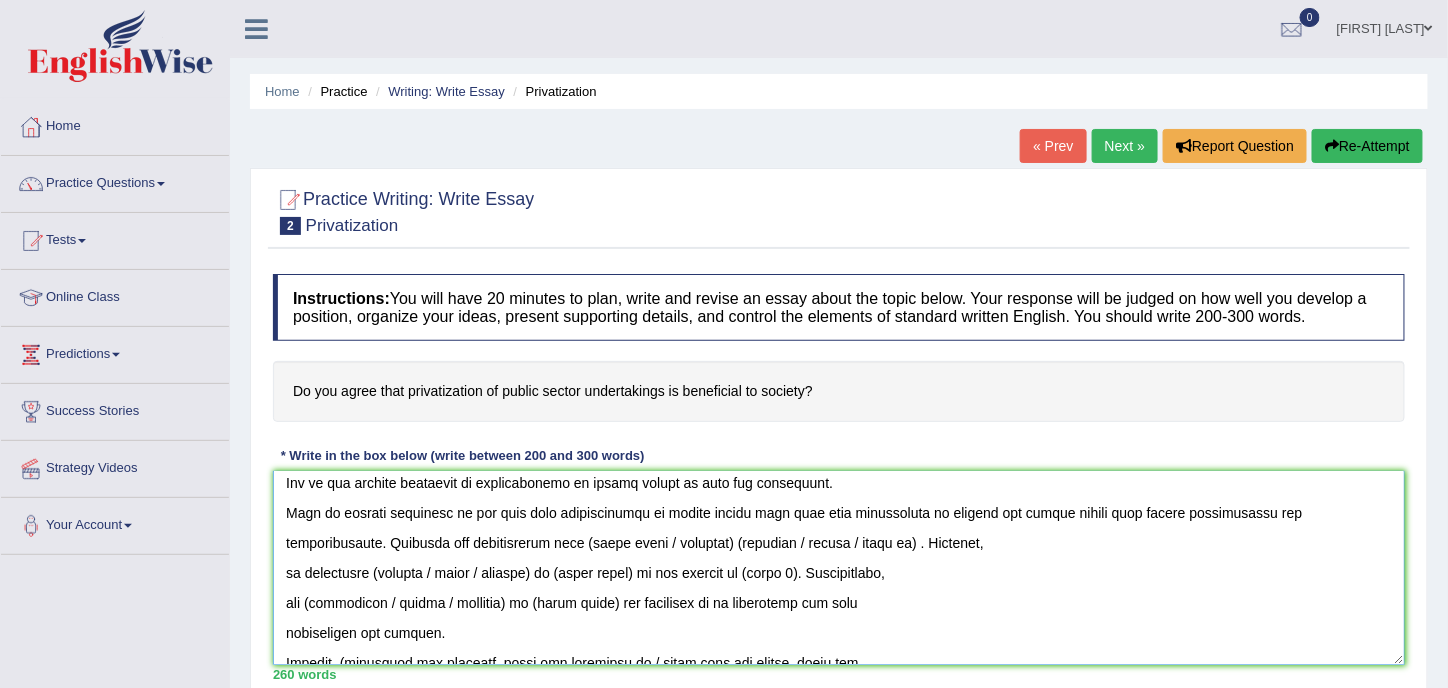 drag, startPoint x: 644, startPoint y: 541, endPoint x: 569, endPoint y: 537, distance: 75.10659 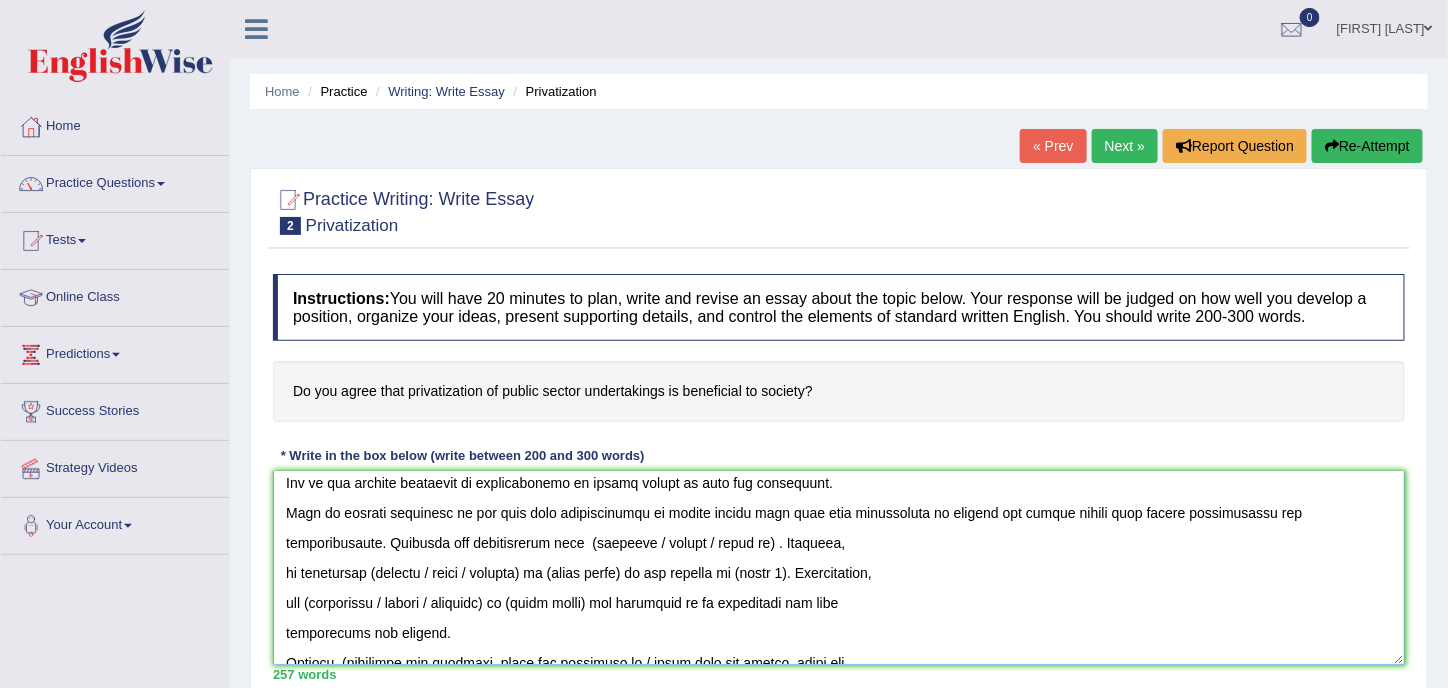 paste on "privatization of public sector" 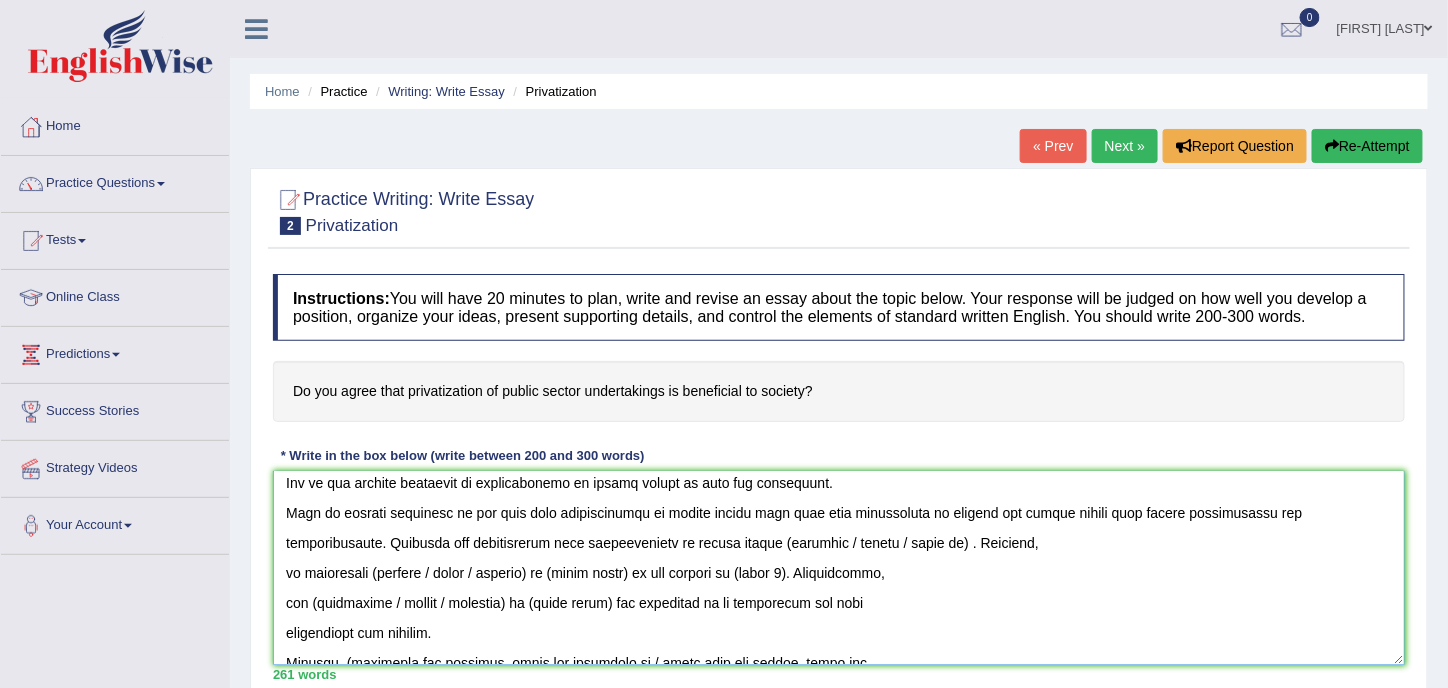 click at bounding box center (839, 568) 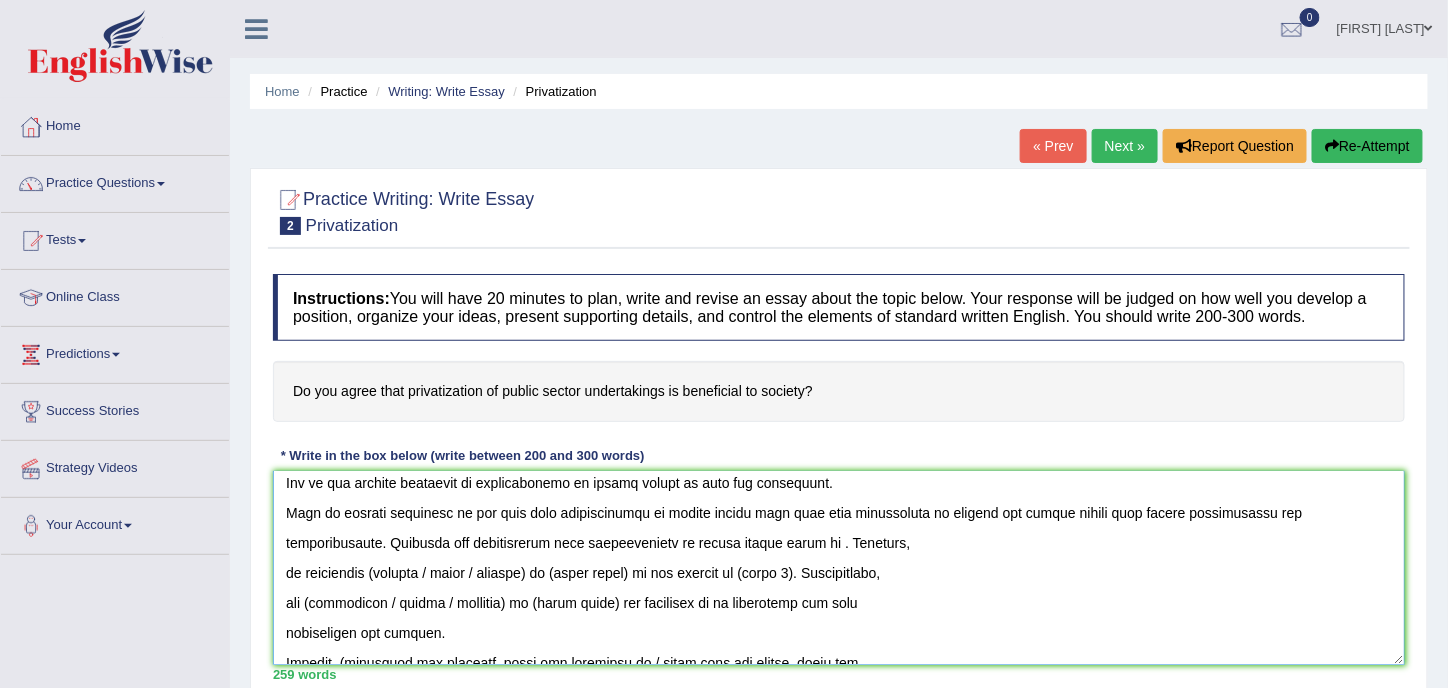 click at bounding box center (839, 568) 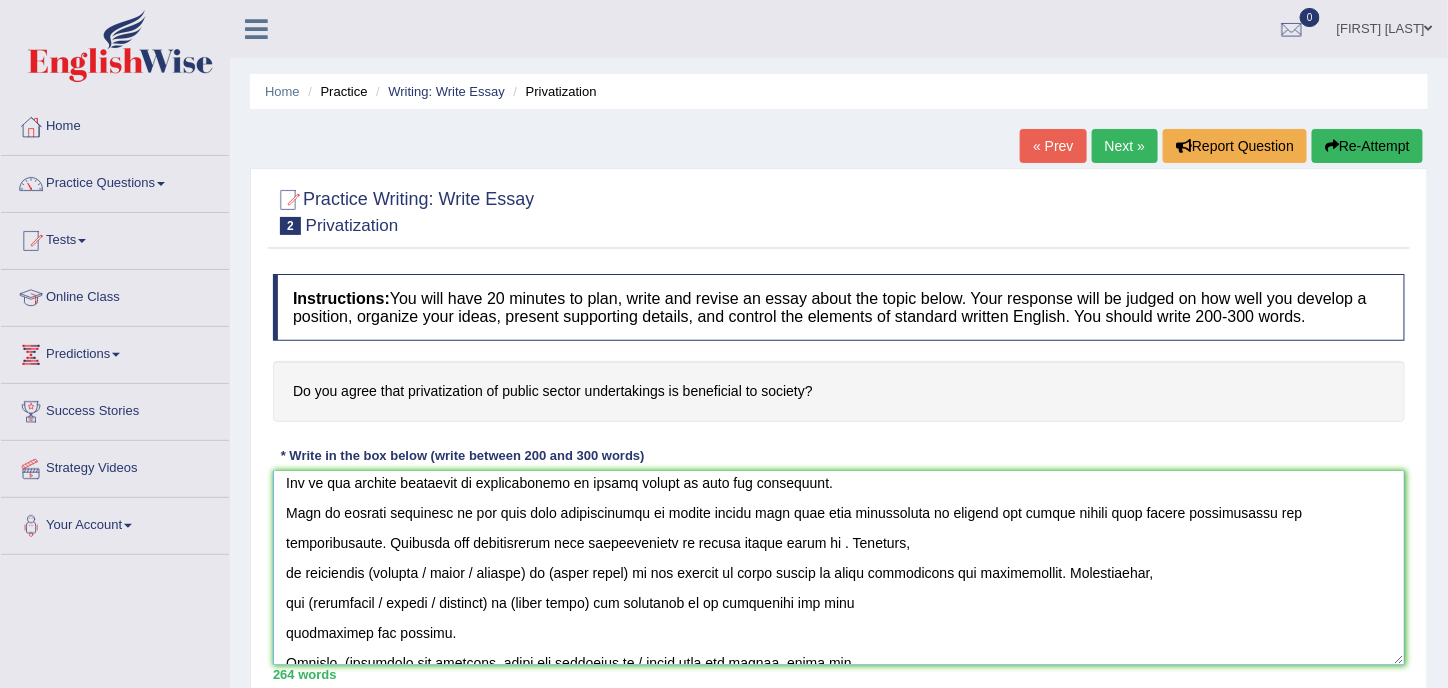 drag, startPoint x: 532, startPoint y: 570, endPoint x: 416, endPoint y: 573, distance: 116.03879 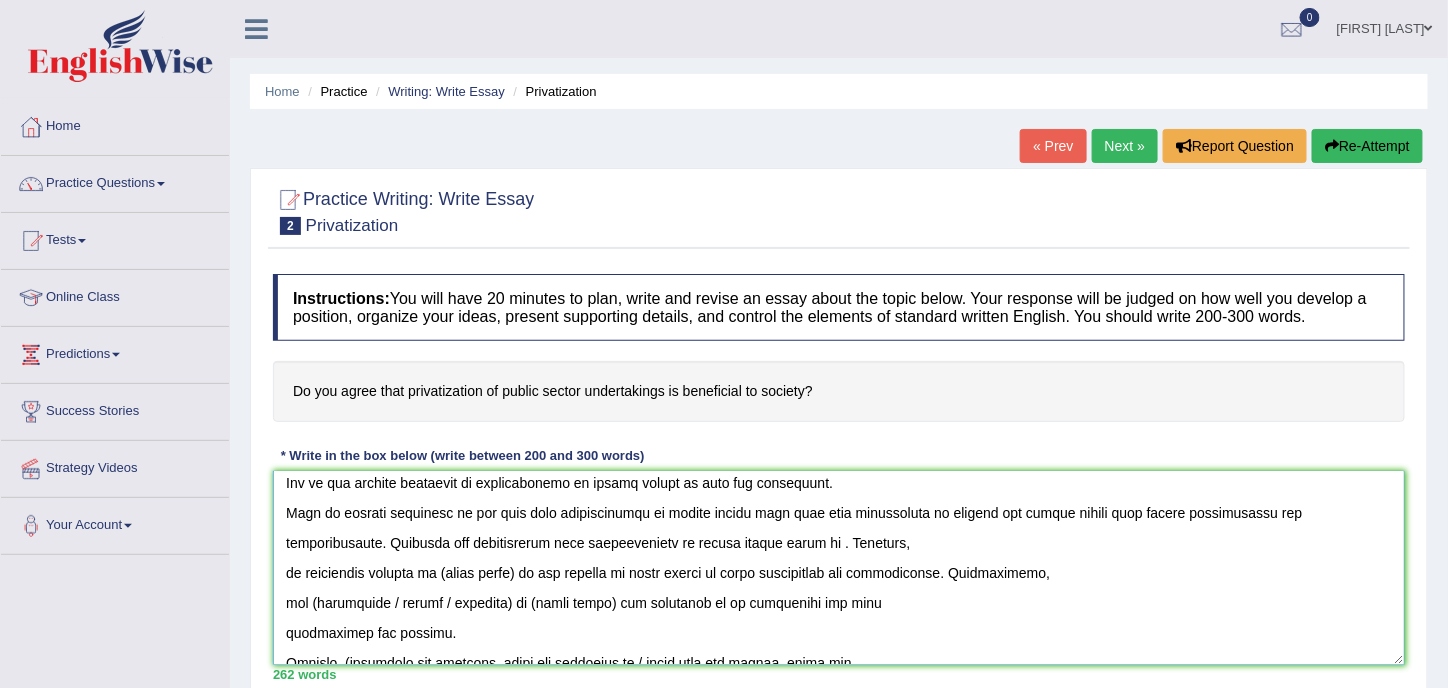 drag, startPoint x: 514, startPoint y: 569, endPoint x: 429, endPoint y: 574, distance: 85.146935 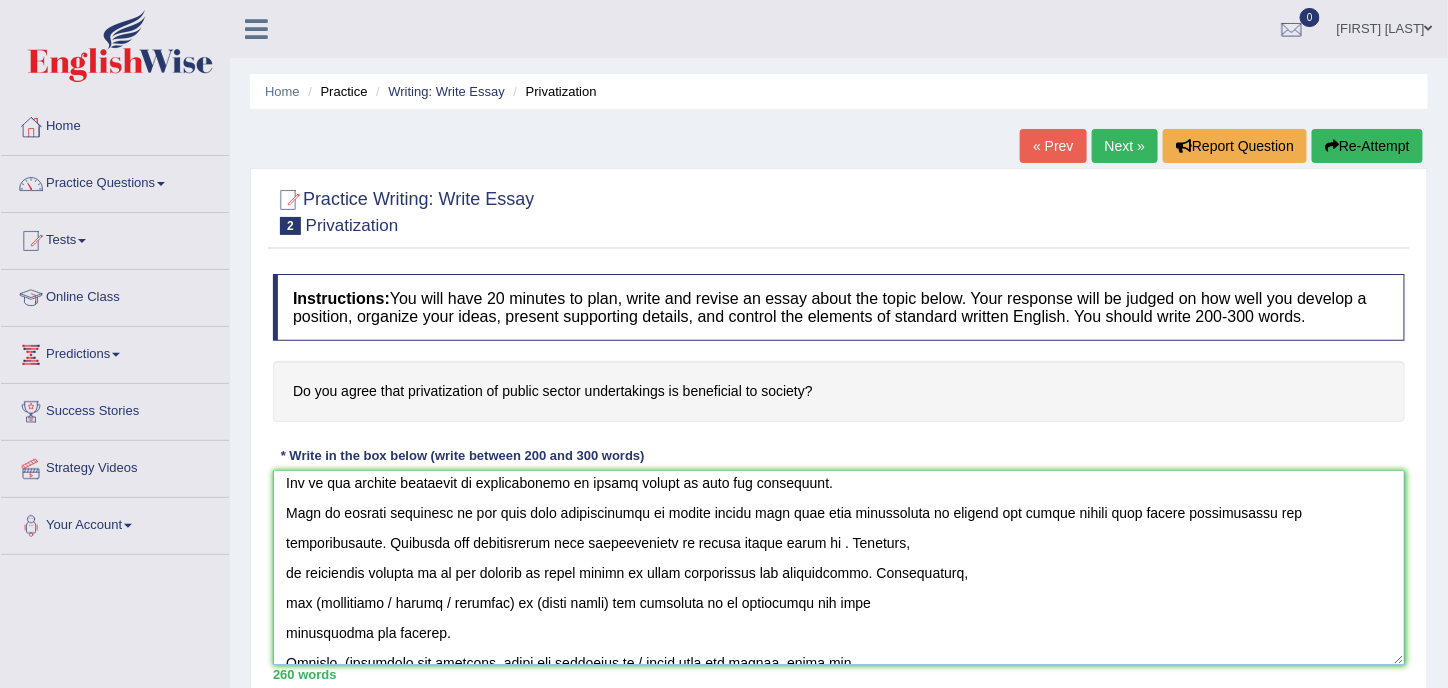 paste on "privatization of public sector" 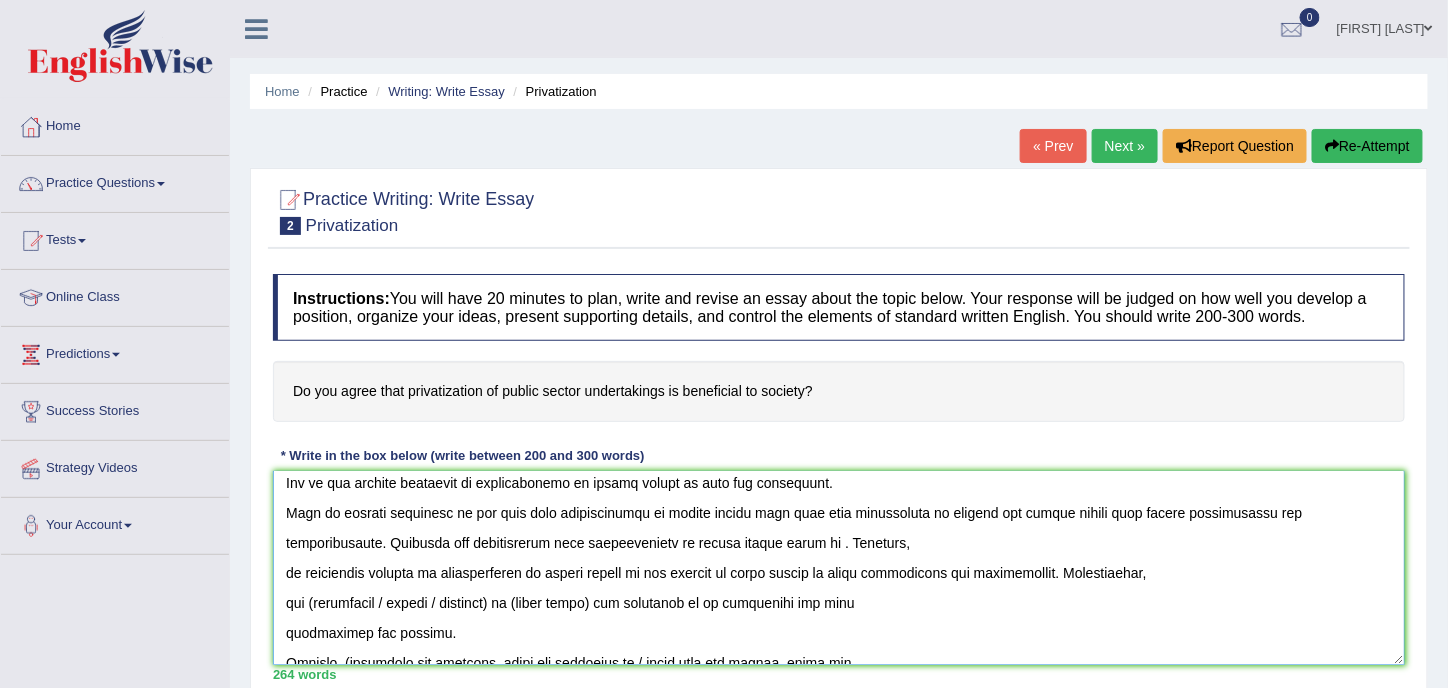 click at bounding box center (839, 568) 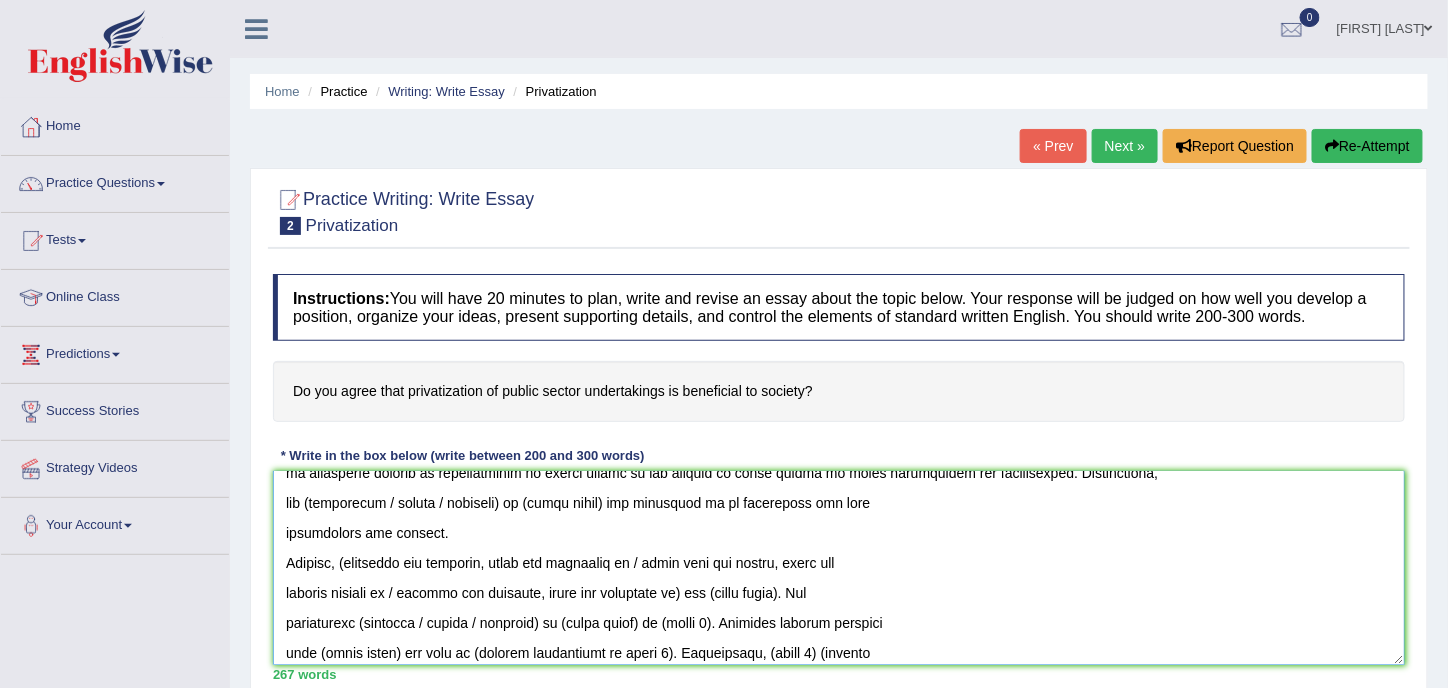 scroll, scrollTop: 100, scrollLeft: 0, axis: vertical 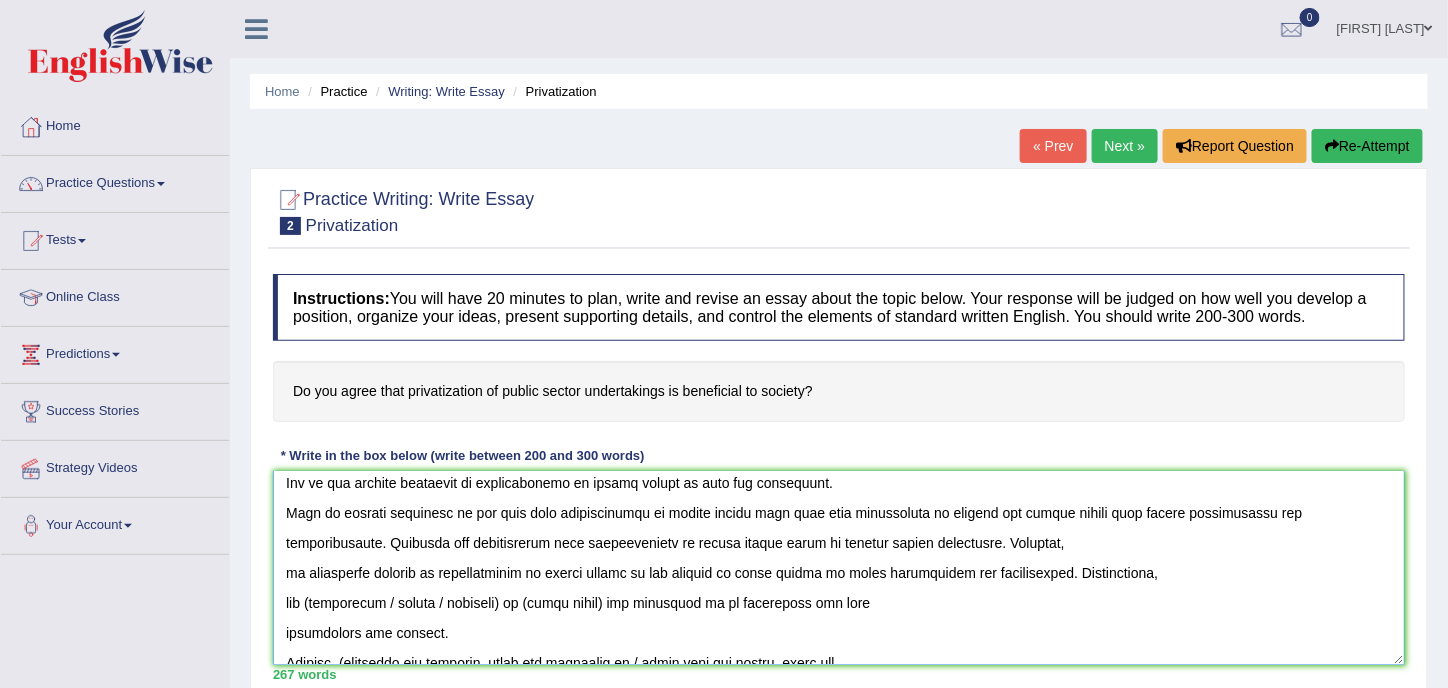 drag, startPoint x: 997, startPoint y: 568, endPoint x: 580, endPoint y: 617, distance: 419.86902 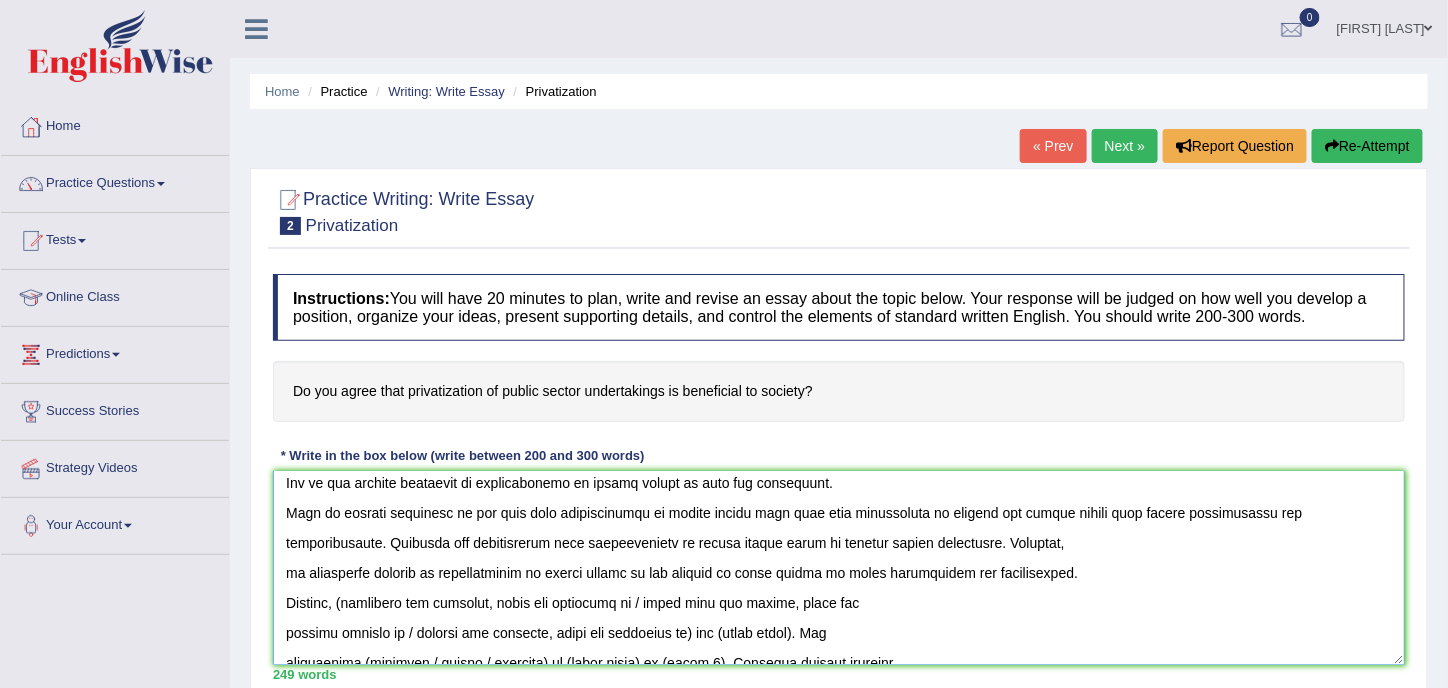 click at bounding box center [839, 568] 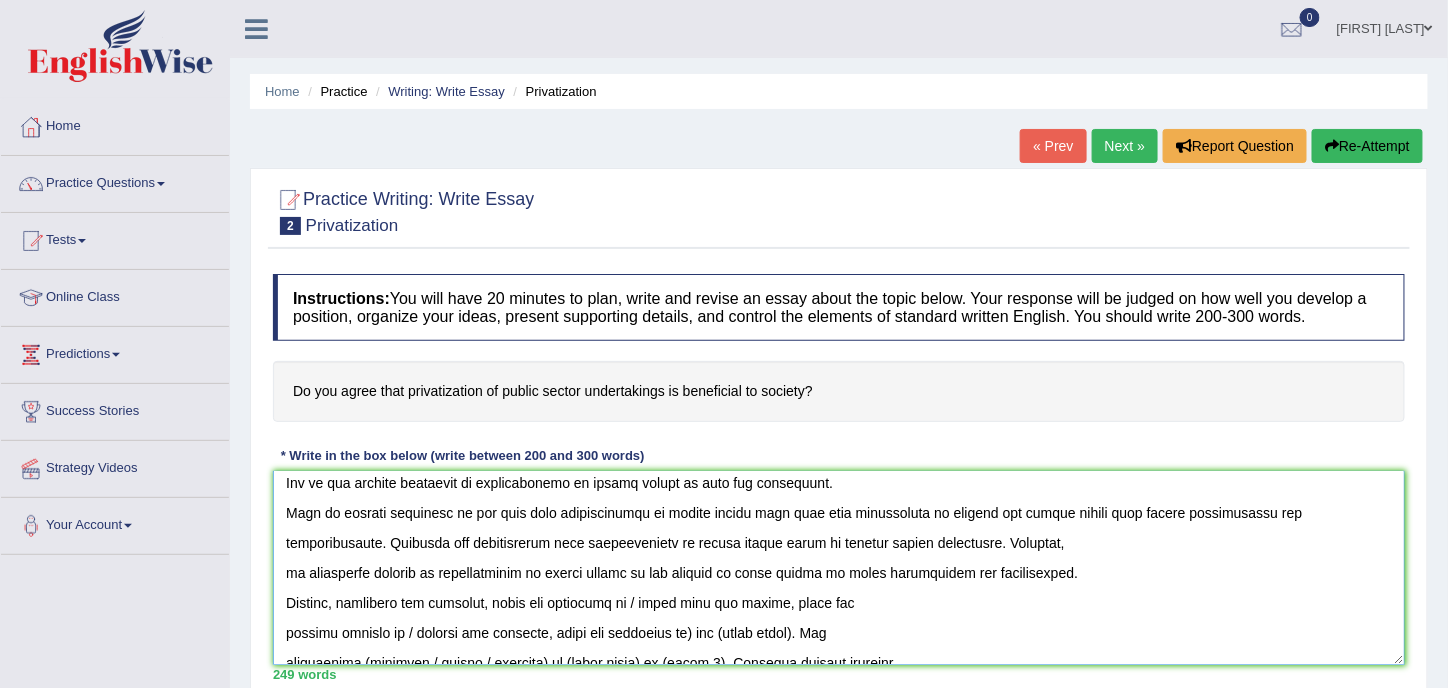 scroll, scrollTop: 200, scrollLeft: 0, axis: vertical 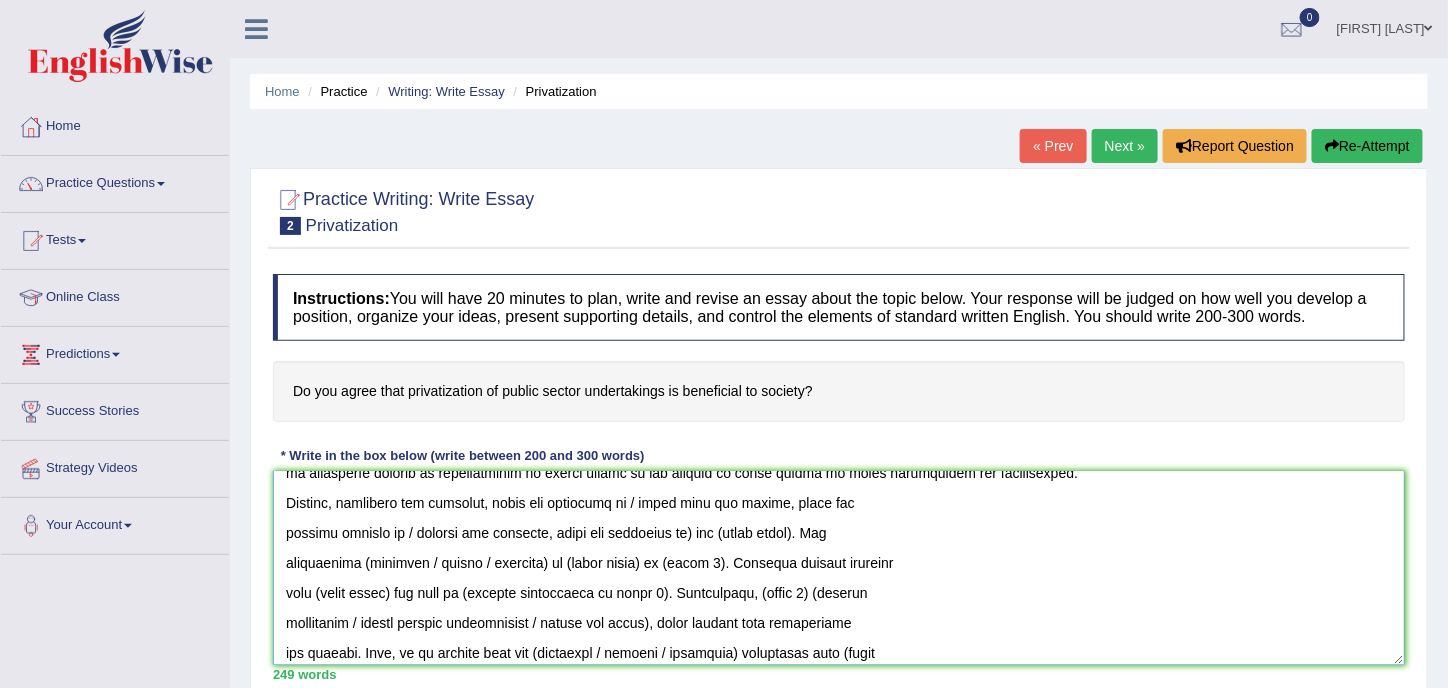 drag, startPoint x: 636, startPoint y: 498, endPoint x: 674, endPoint y: 529, distance: 49.0408 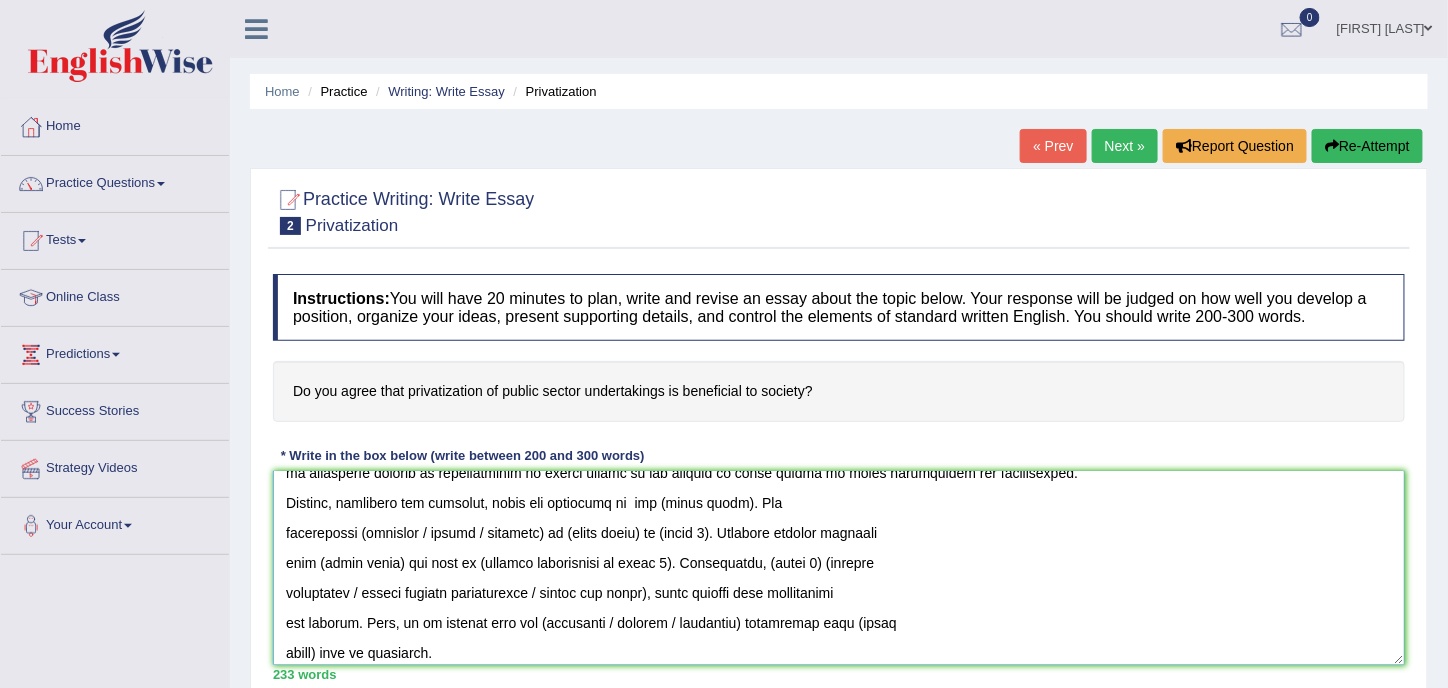 paste on "privatization of public sector" 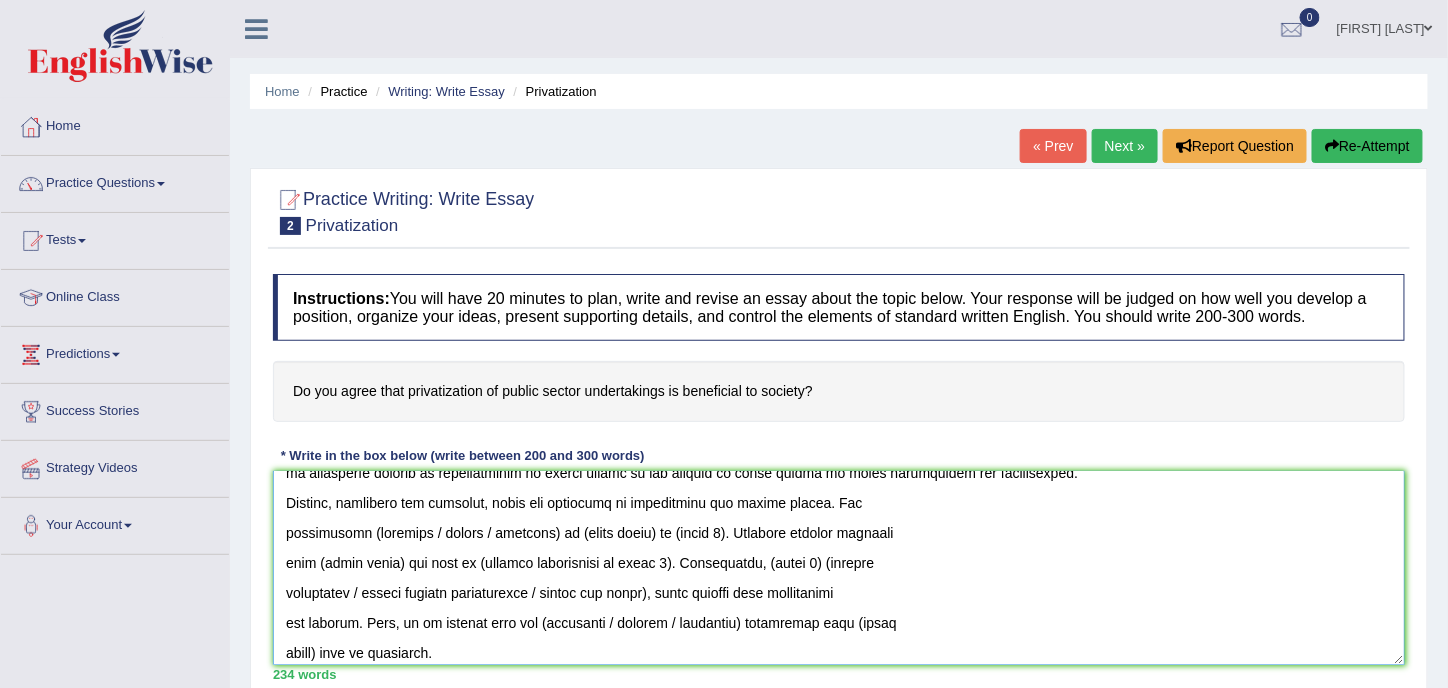 drag, startPoint x: 417, startPoint y: 531, endPoint x: 529, endPoint y: 523, distance: 112.28535 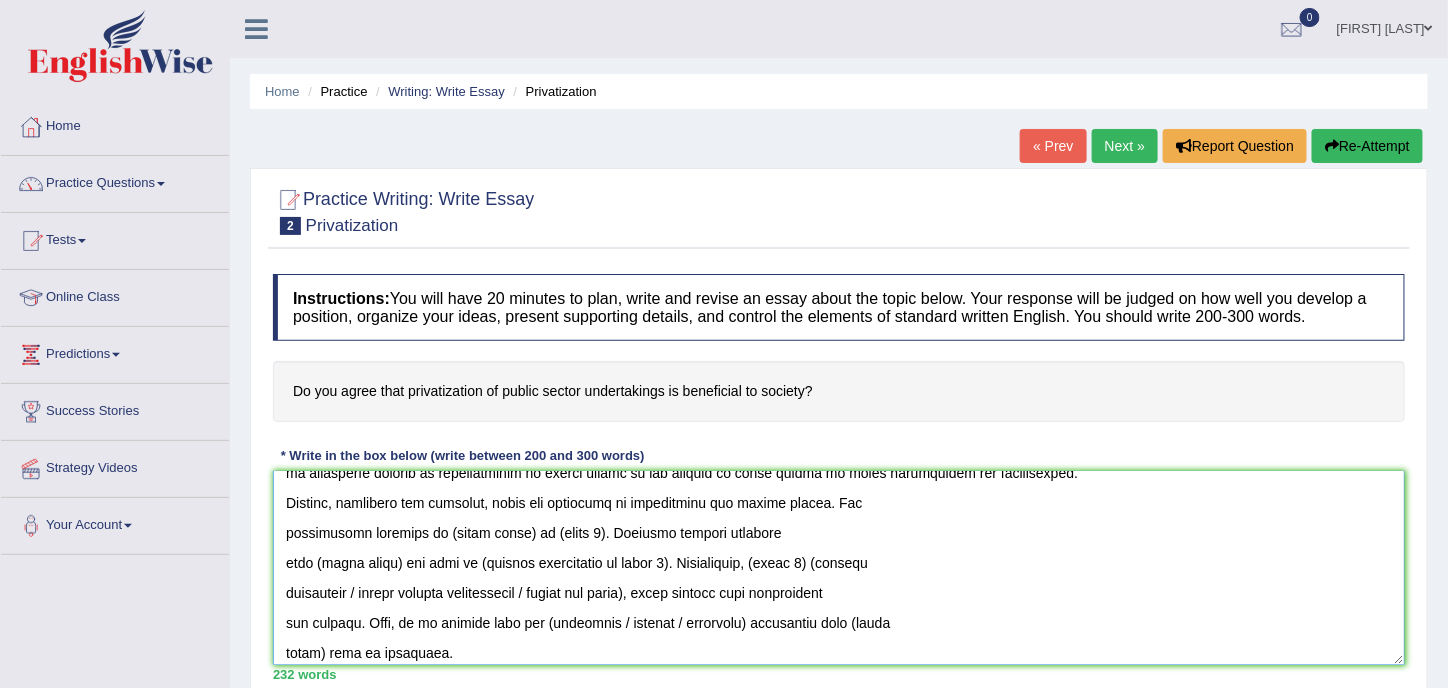 drag, startPoint x: 814, startPoint y: 499, endPoint x: 600, endPoint y: 530, distance: 216.23367 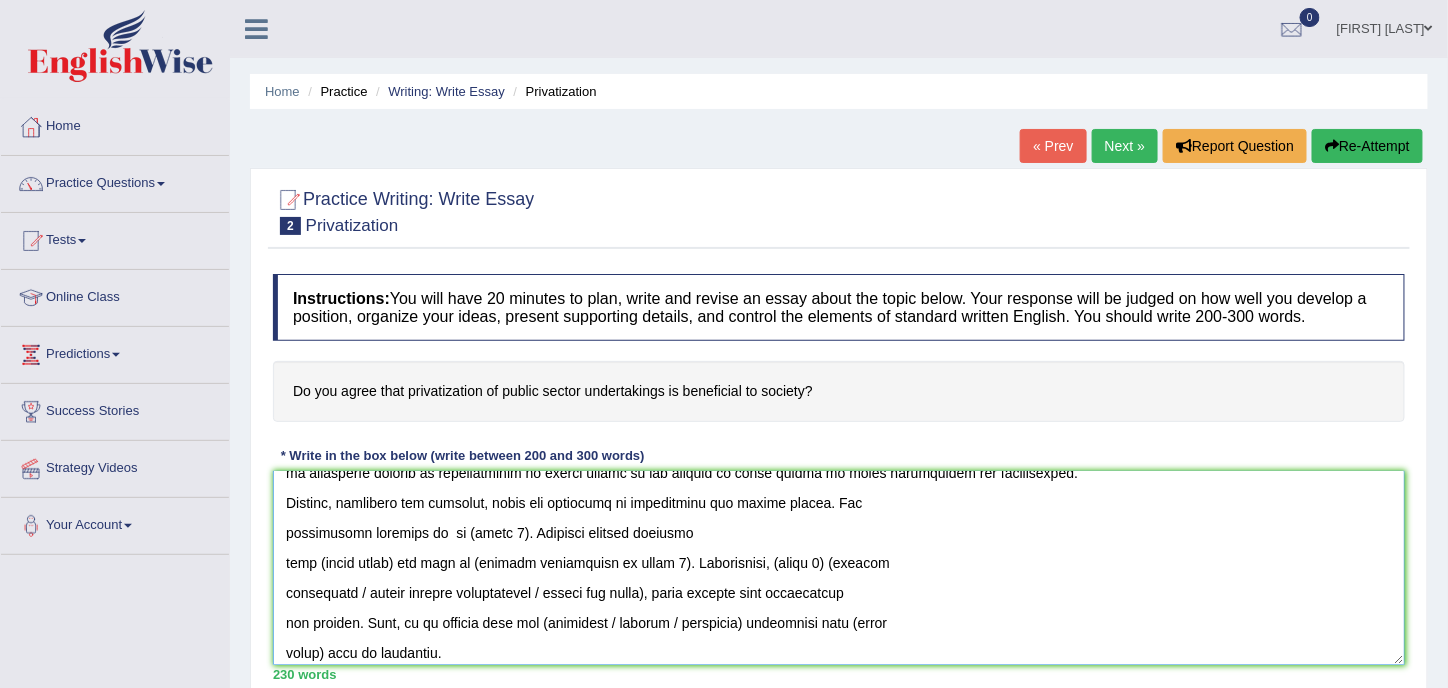 paste on "privatization of public sector" 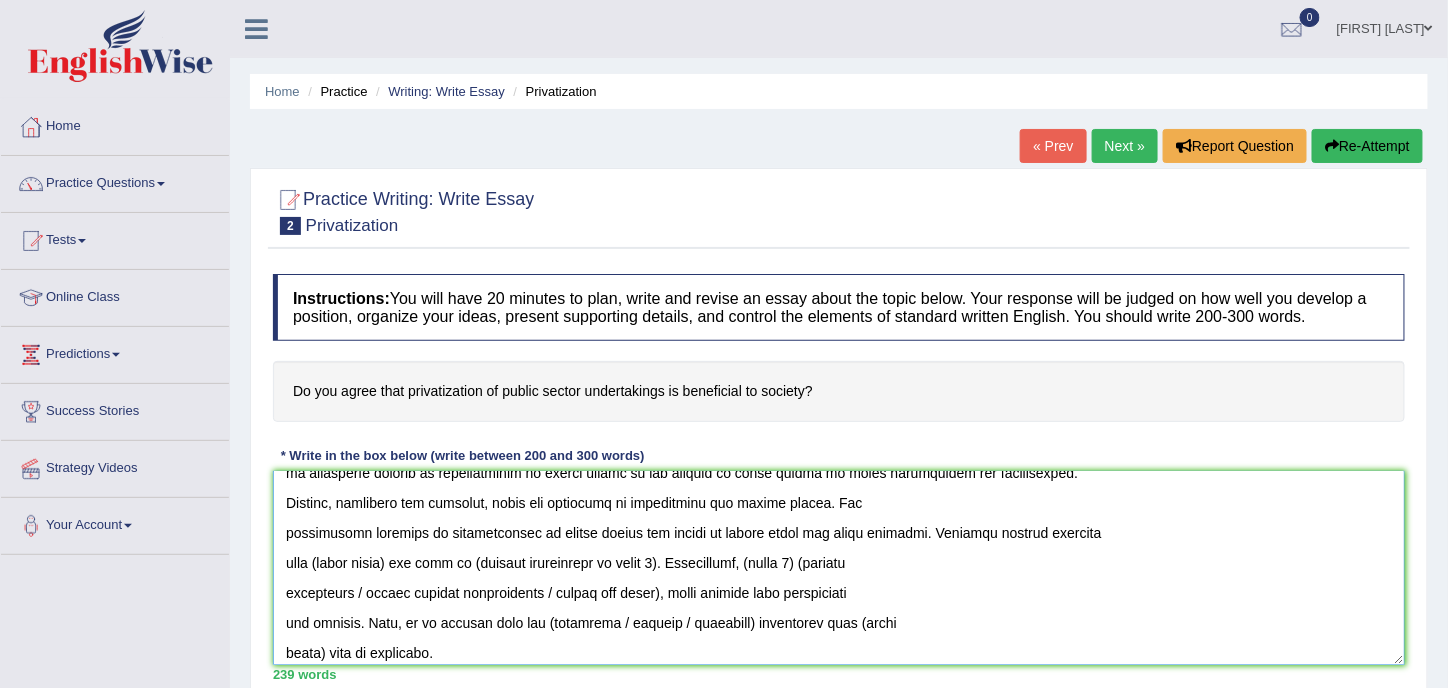 drag, startPoint x: 430, startPoint y: 527, endPoint x: 602, endPoint y: 521, distance: 172.10461 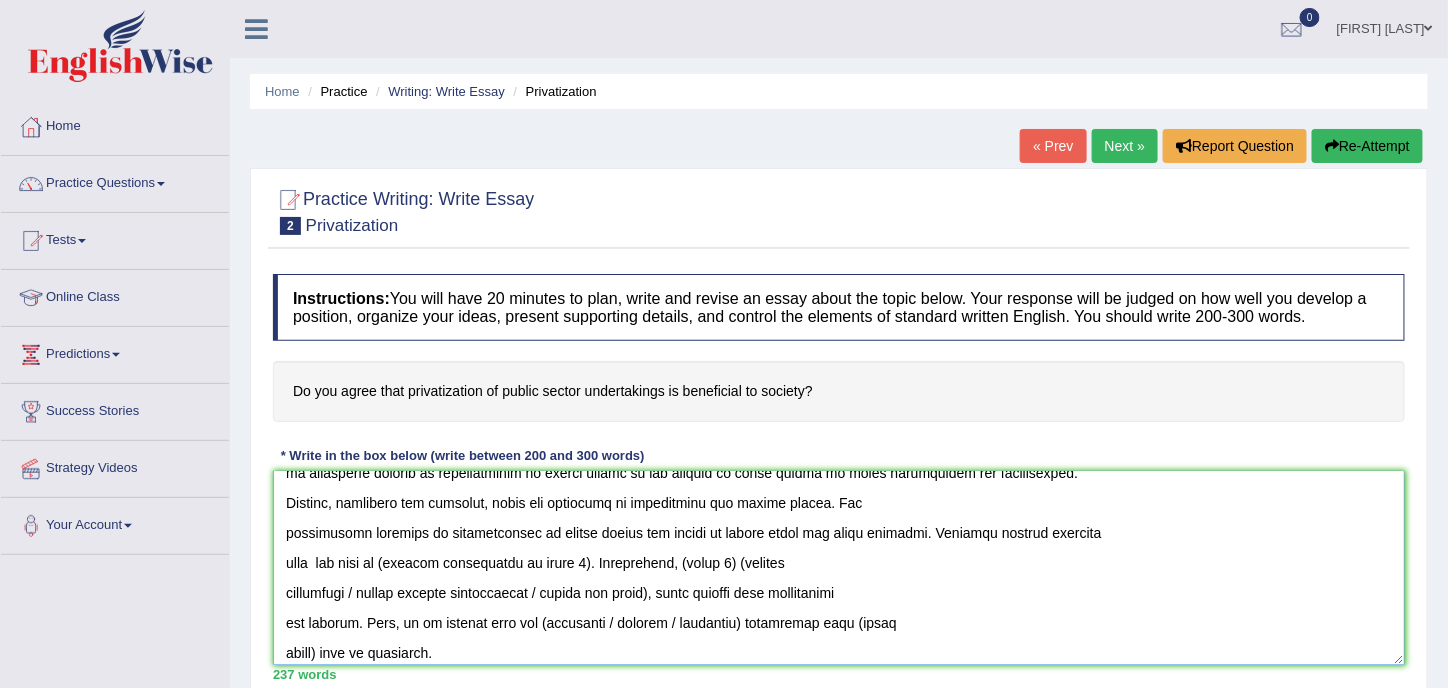 paste on "privatization of public sector" 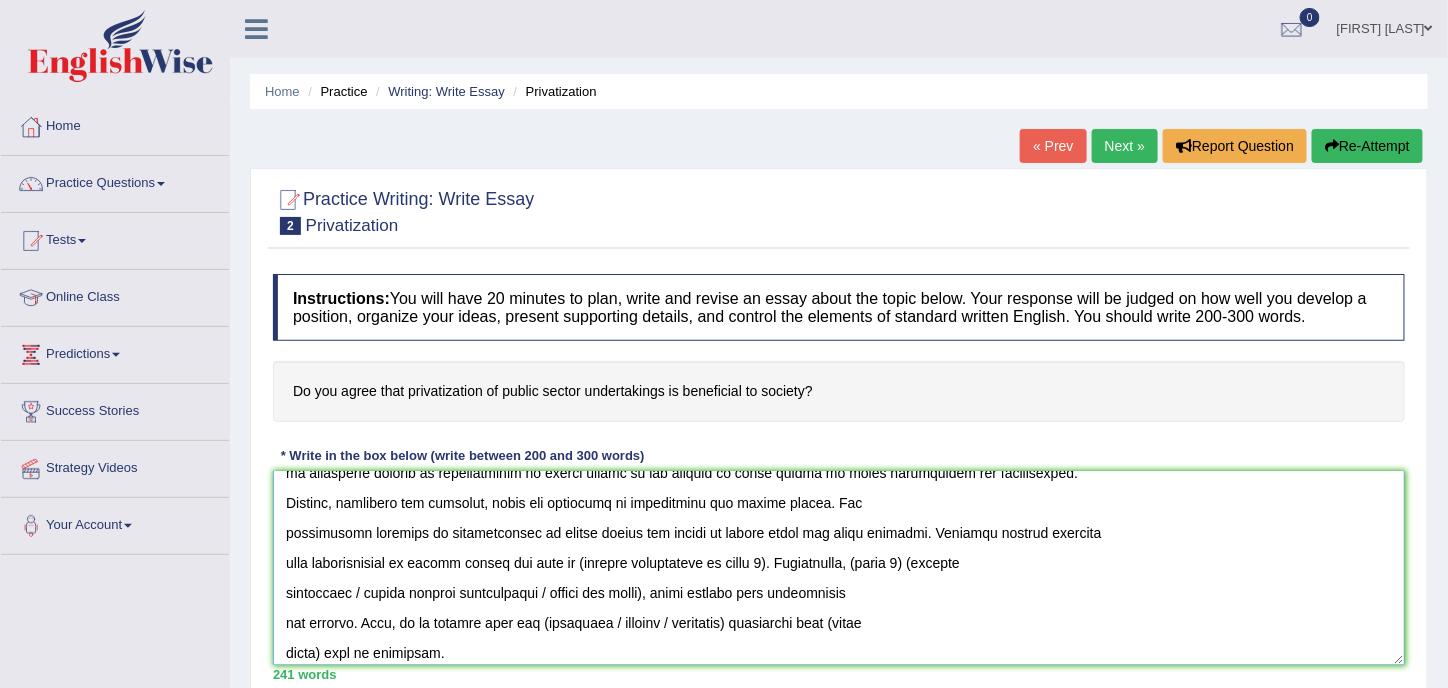 drag, startPoint x: 752, startPoint y: 559, endPoint x: 565, endPoint y: 567, distance: 187.17105 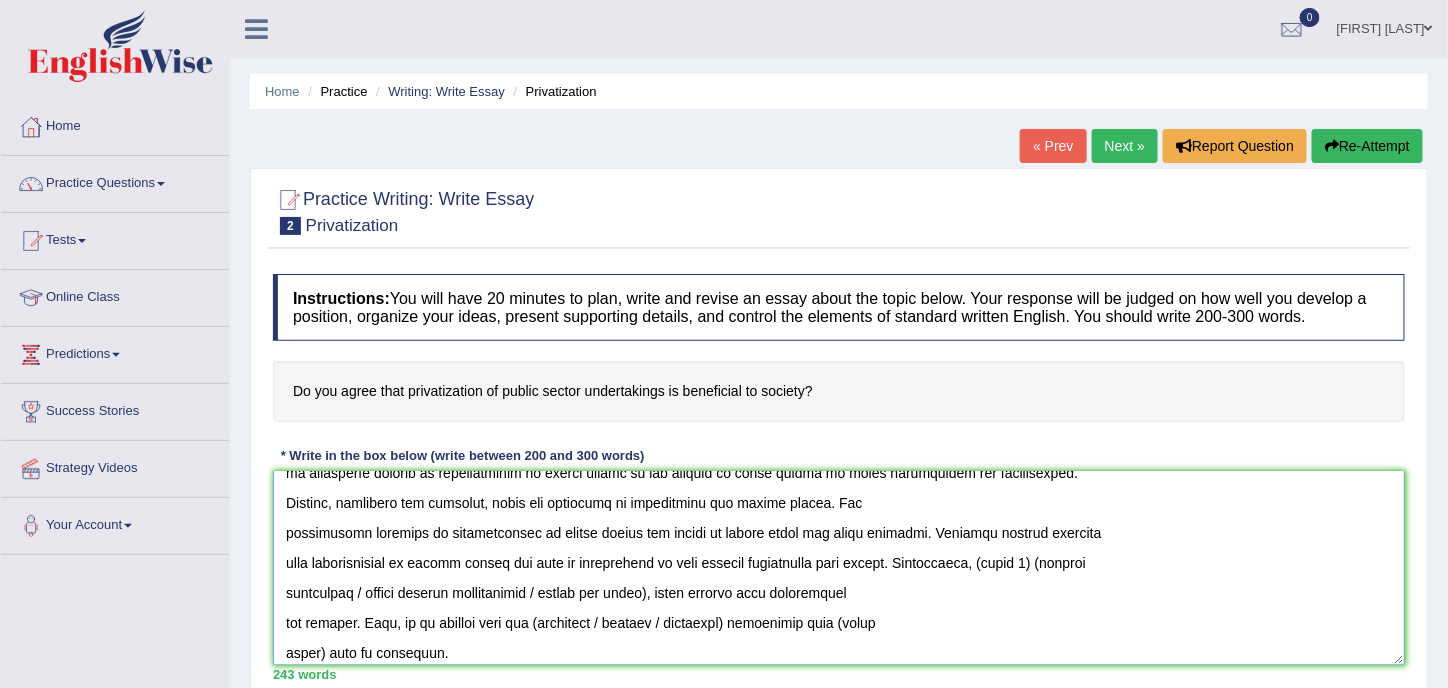 click at bounding box center (839, 568) 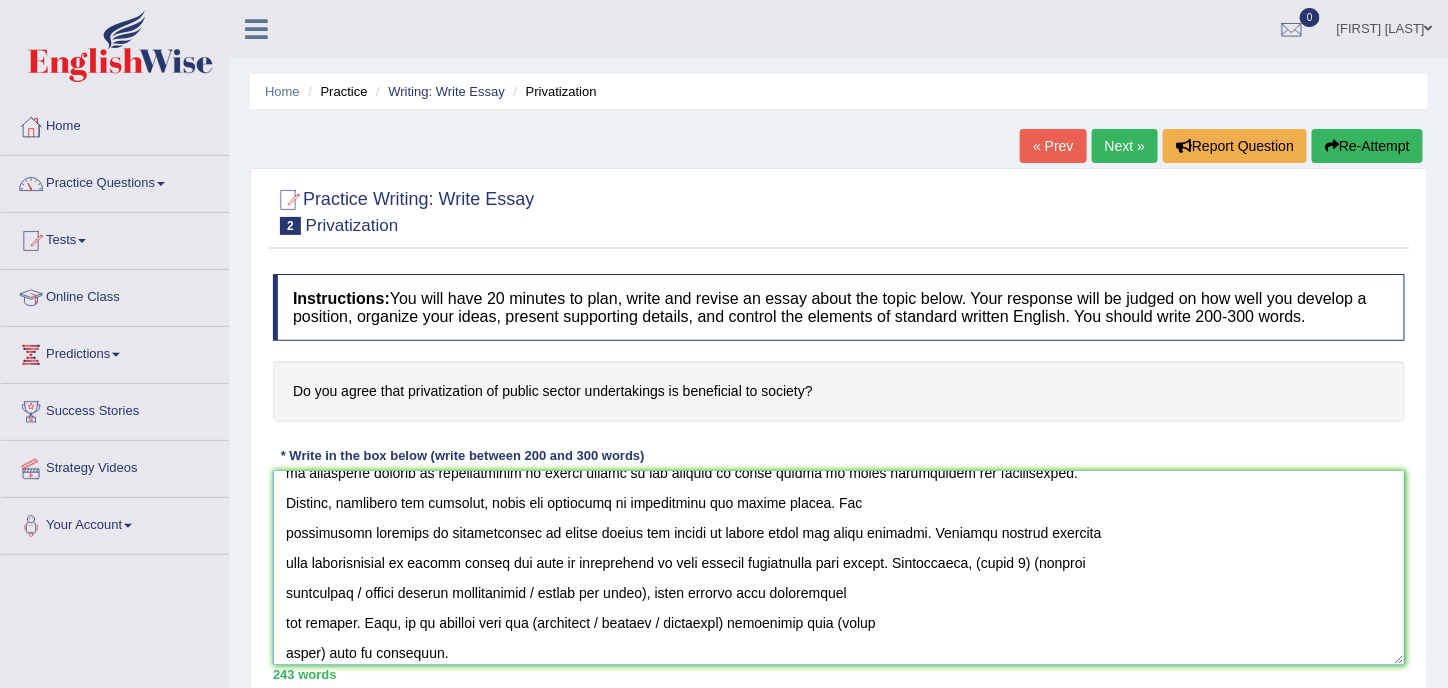 drag, startPoint x: 950, startPoint y: 559, endPoint x: 1016, endPoint y: 567, distance: 66.48308 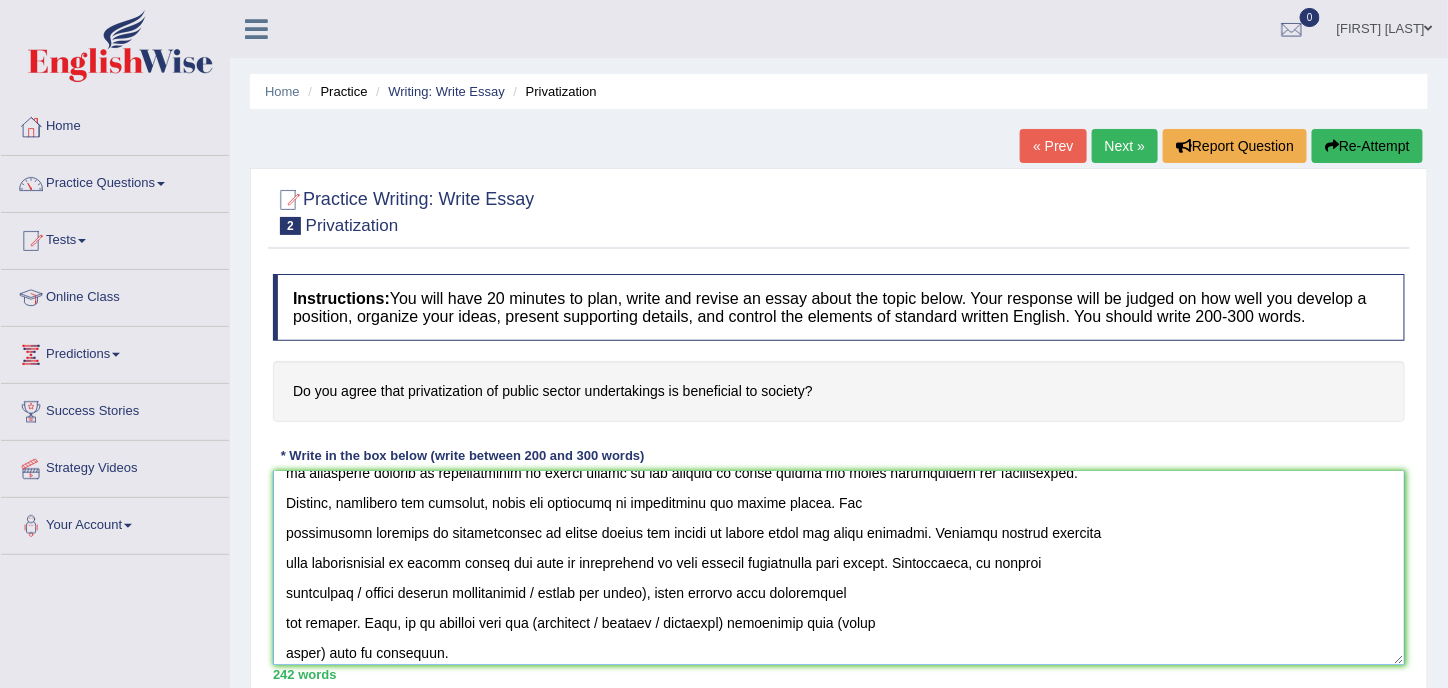 drag, startPoint x: 353, startPoint y: 590, endPoint x: 664, endPoint y: 587, distance: 311.01447 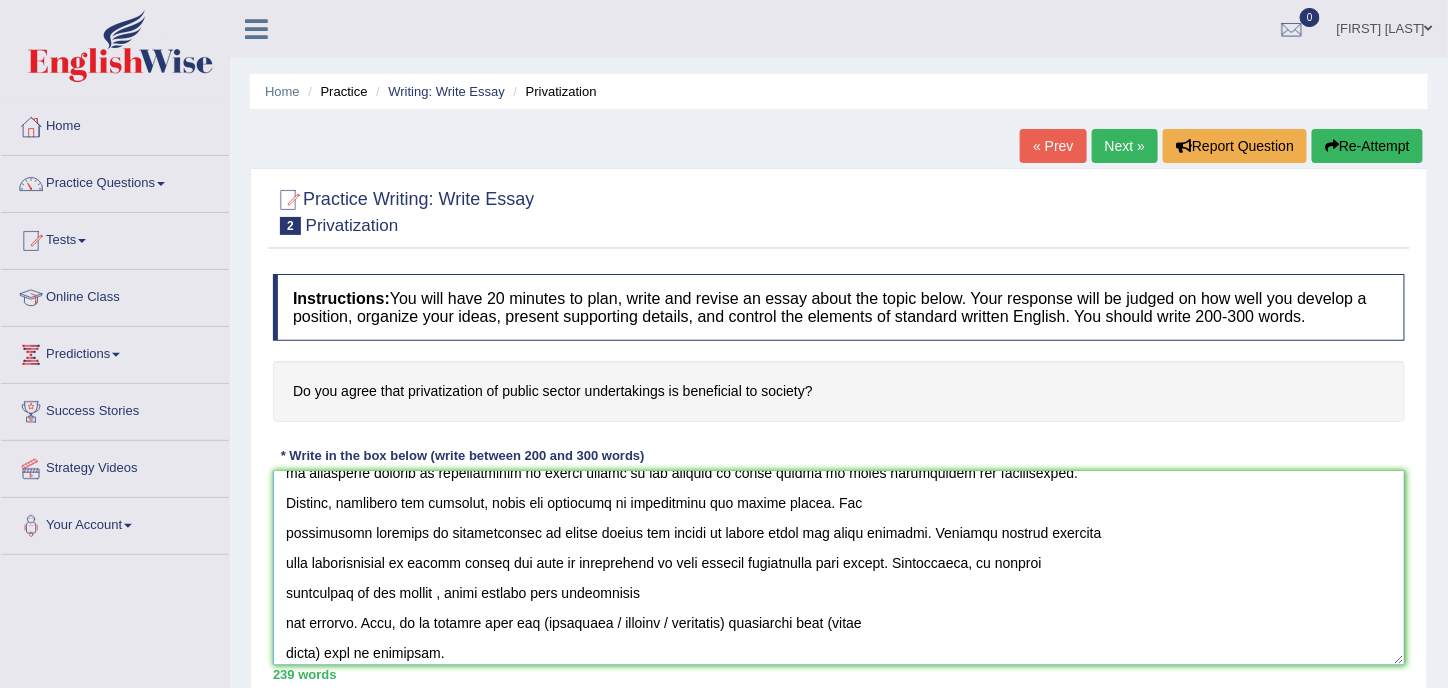 click at bounding box center (839, 568) 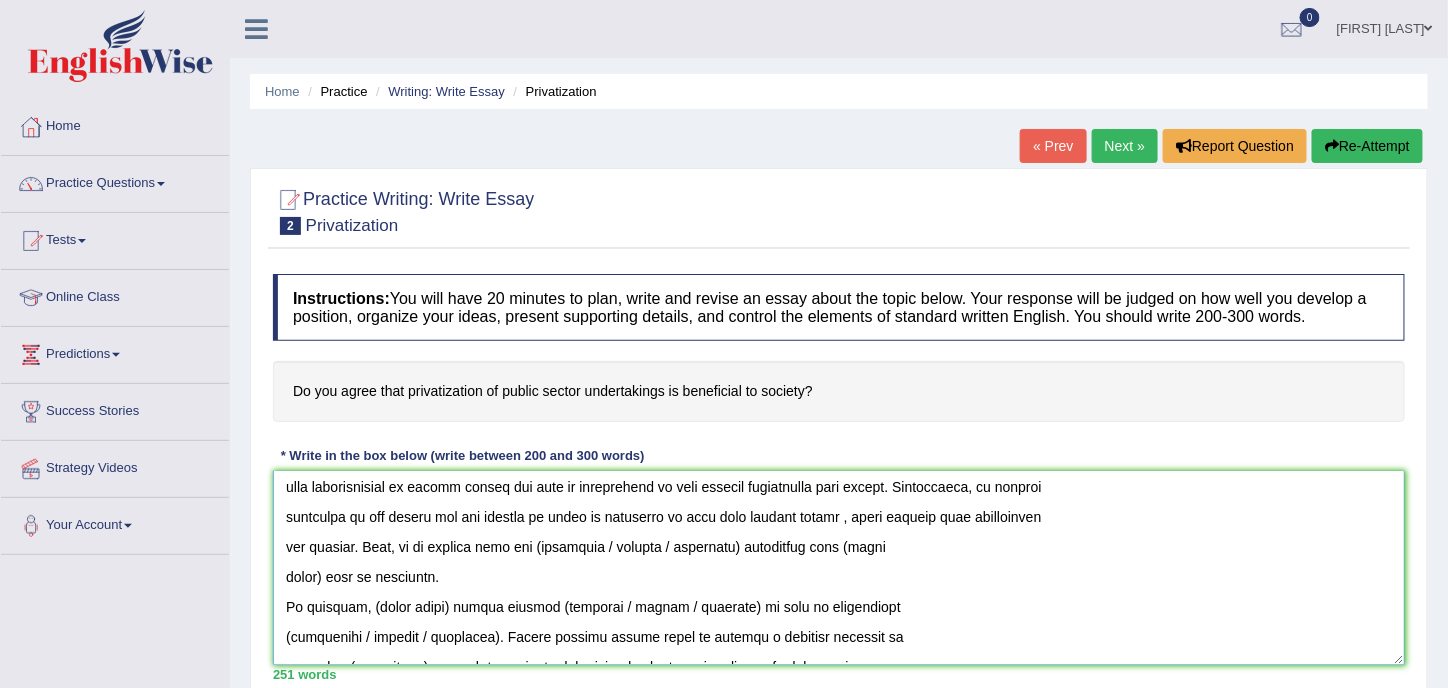 scroll, scrollTop: 300, scrollLeft: 0, axis: vertical 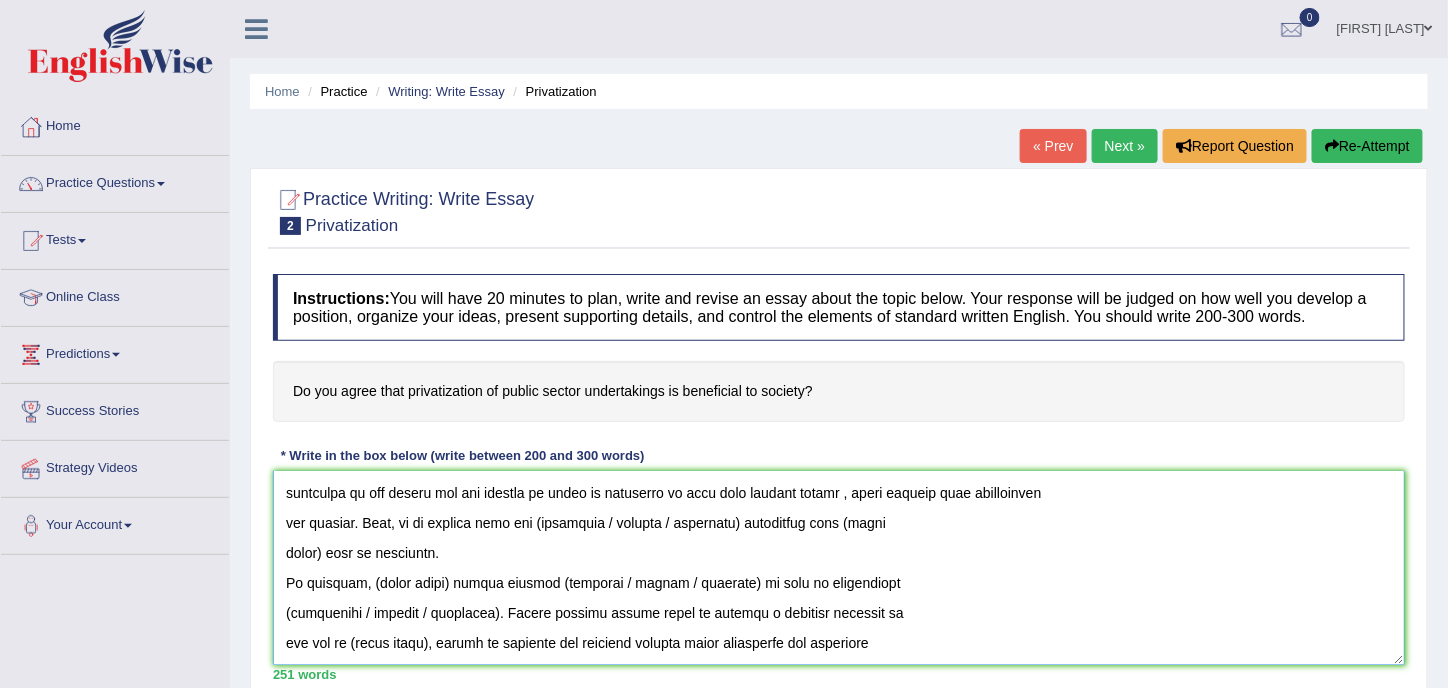 click at bounding box center (839, 568) 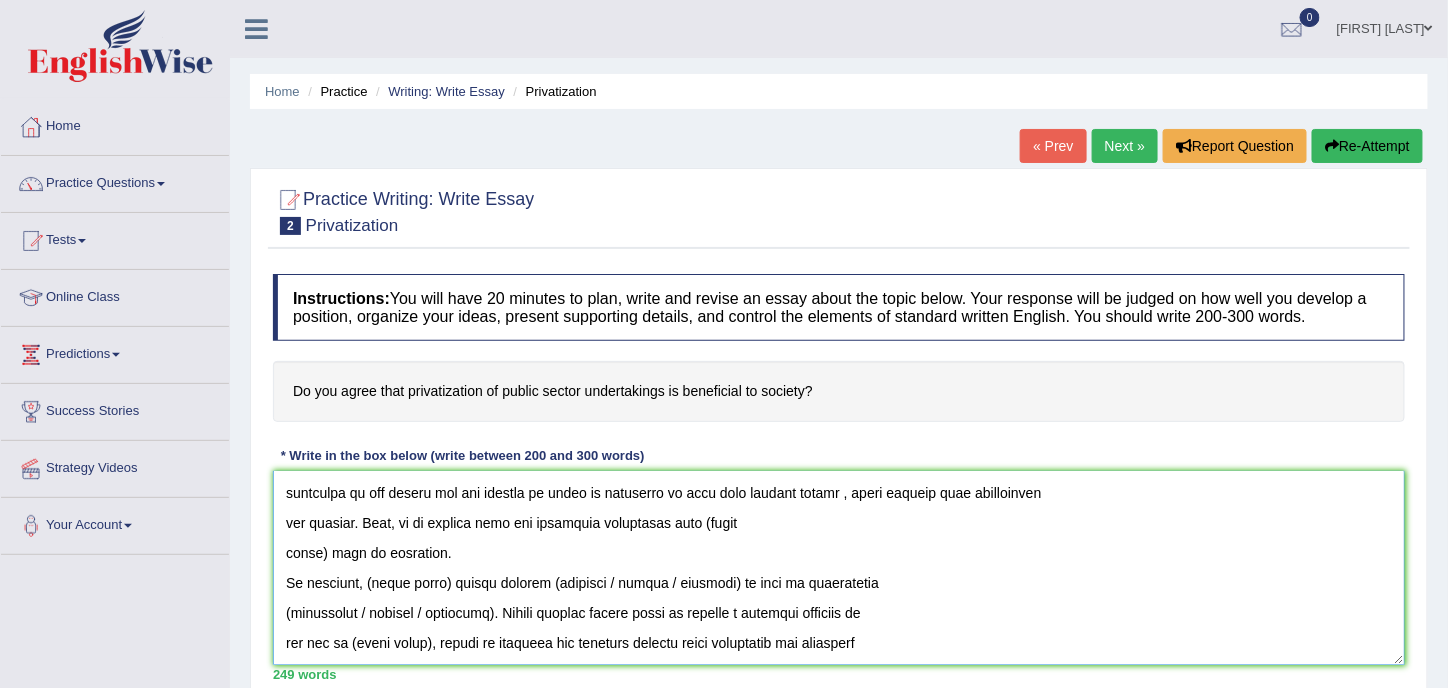 drag, startPoint x: 694, startPoint y: 518, endPoint x: 317, endPoint y: 547, distance: 378.11374 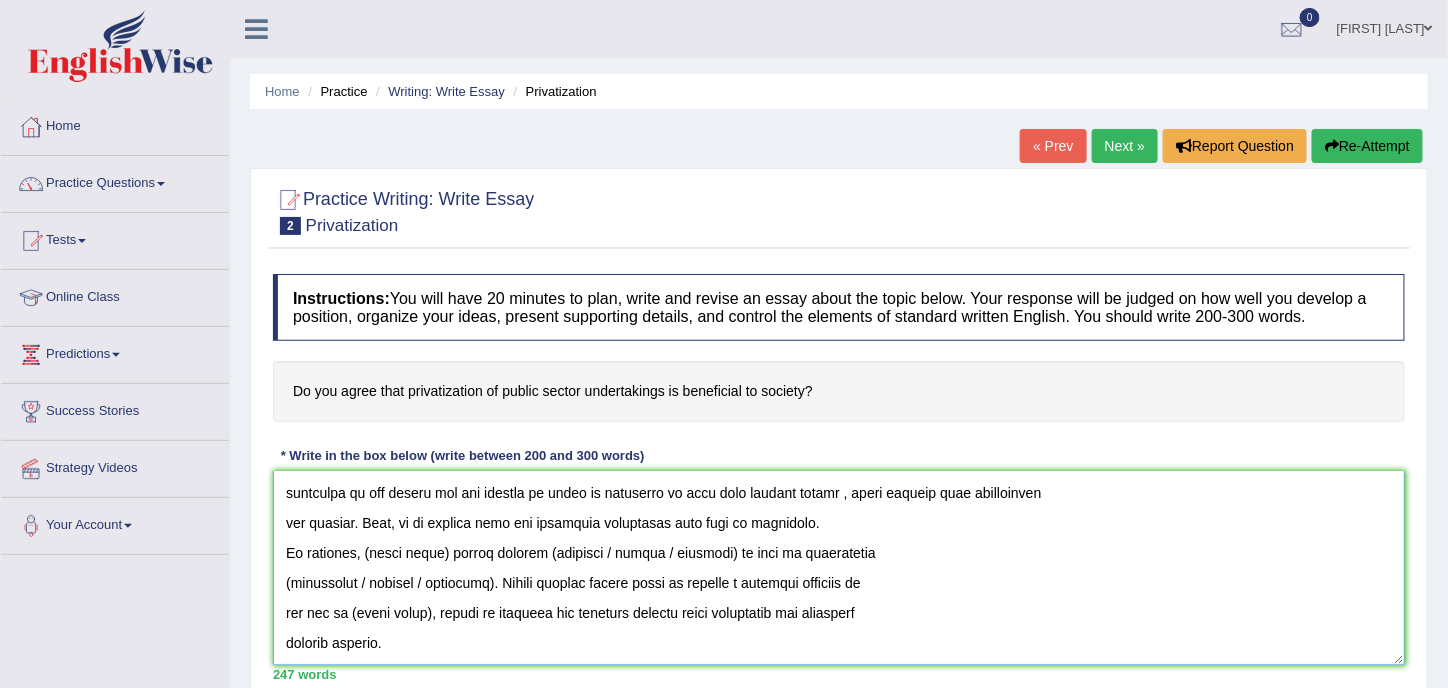 paste on "privatization of public sector" 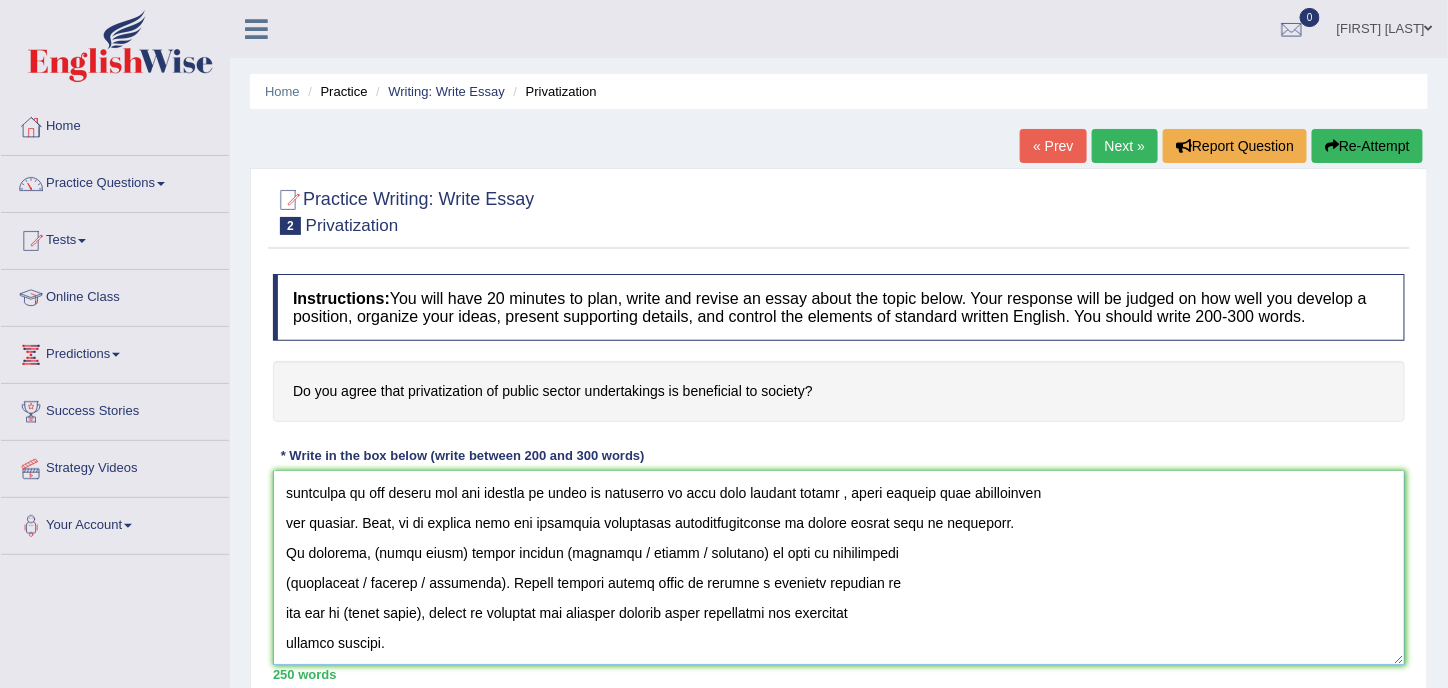 drag, startPoint x: 448, startPoint y: 549, endPoint x: 367, endPoint y: 554, distance: 81.154175 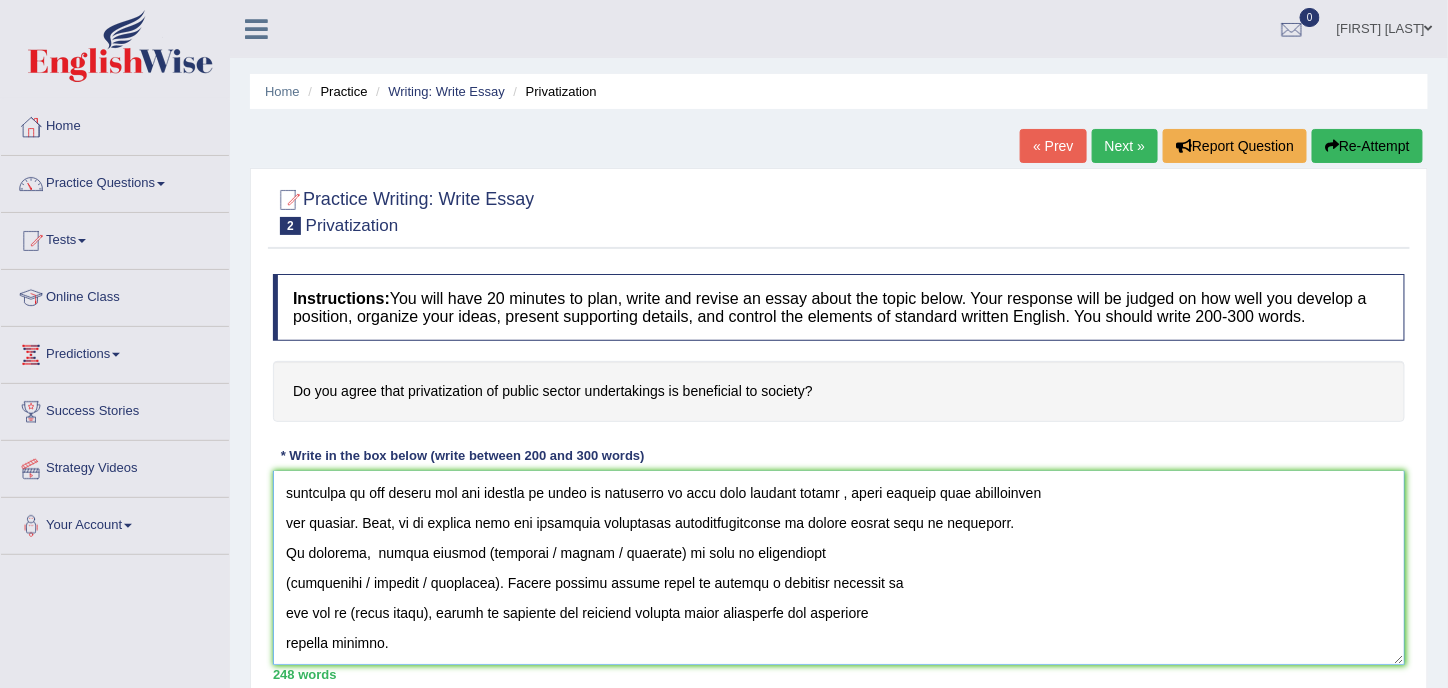 paste on "privatization of public sector" 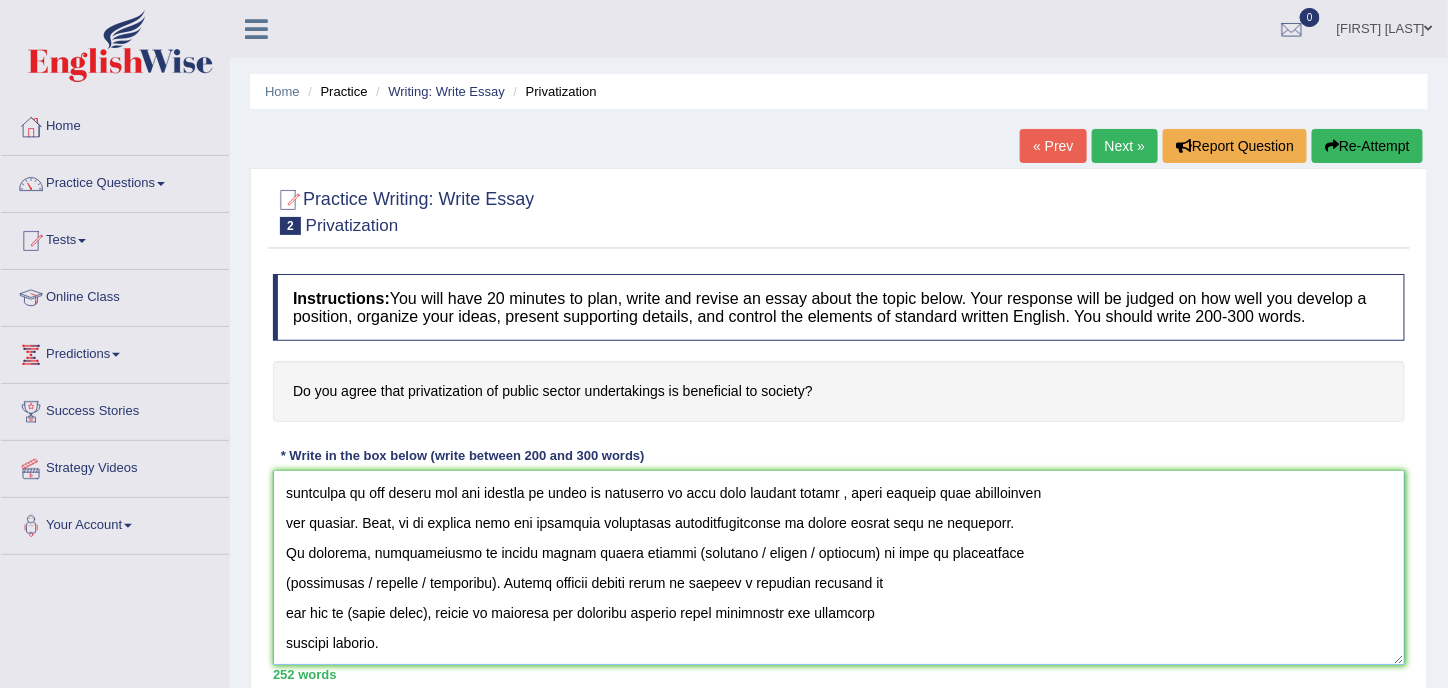 drag, startPoint x: 815, startPoint y: 550, endPoint x: 691, endPoint y: 555, distance: 124.10077 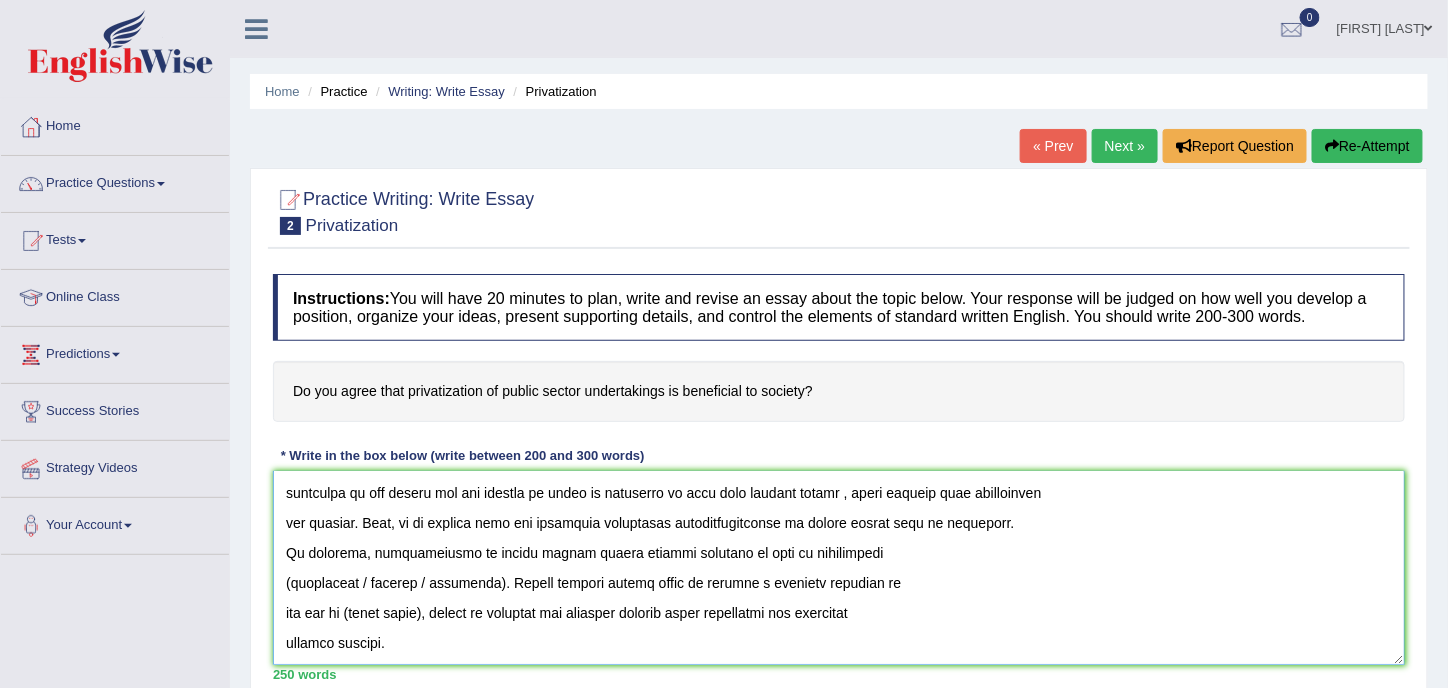 drag, startPoint x: 479, startPoint y: 578, endPoint x: 353, endPoint y: 586, distance: 126.253716 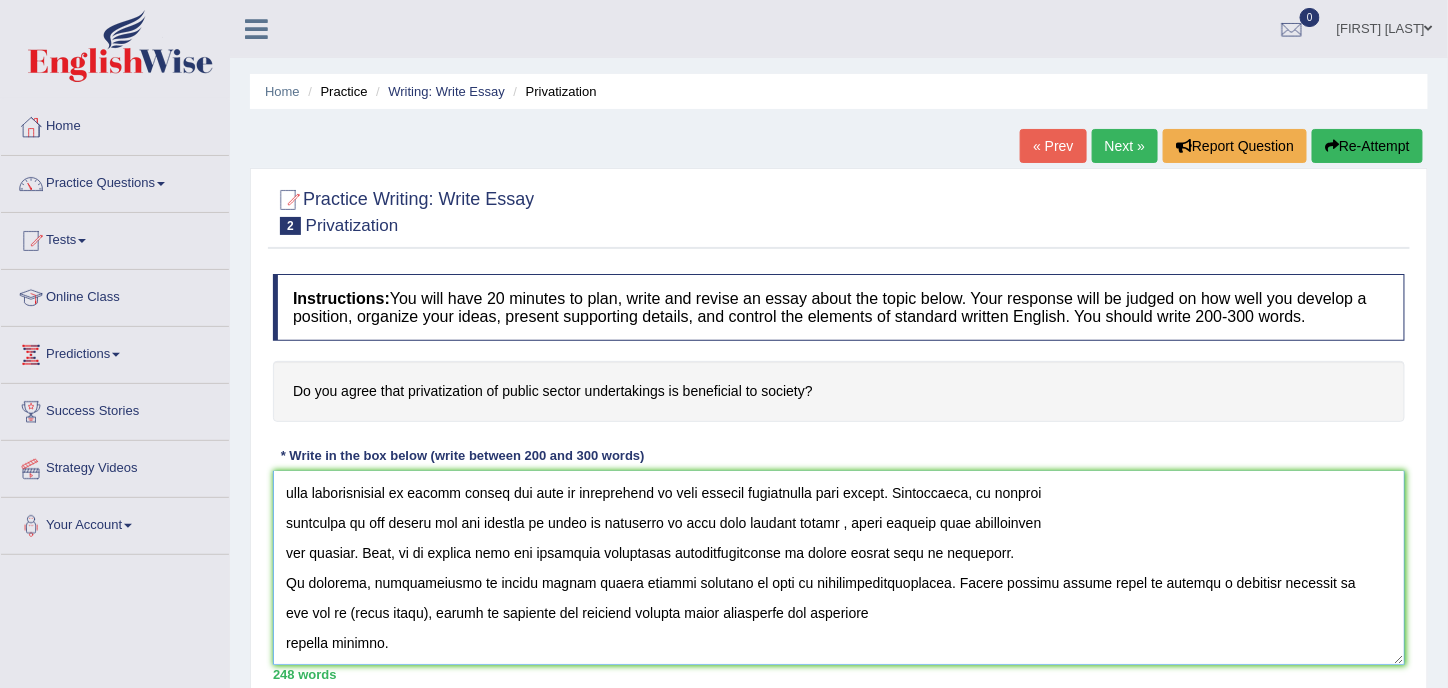 scroll, scrollTop: 270, scrollLeft: 0, axis: vertical 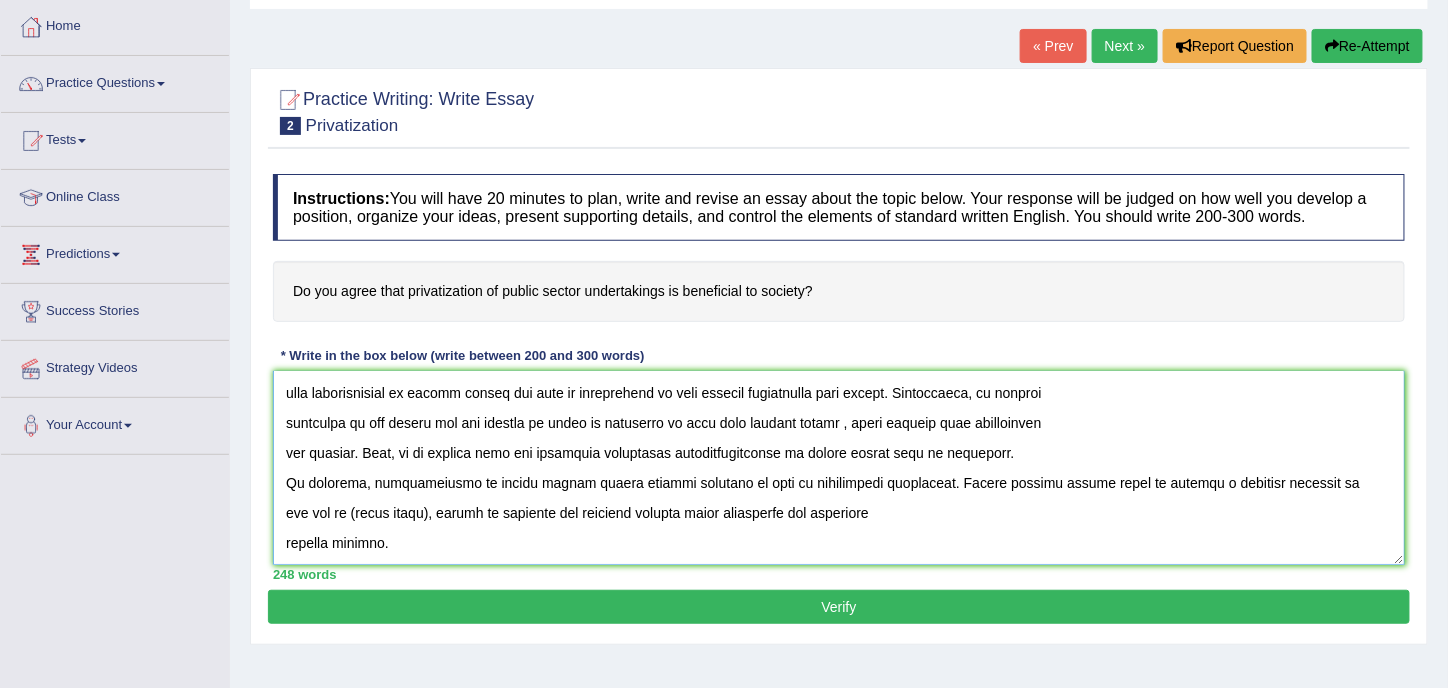drag, startPoint x: 430, startPoint y: 509, endPoint x: 346, endPoint y: 513, distance: 84.095184 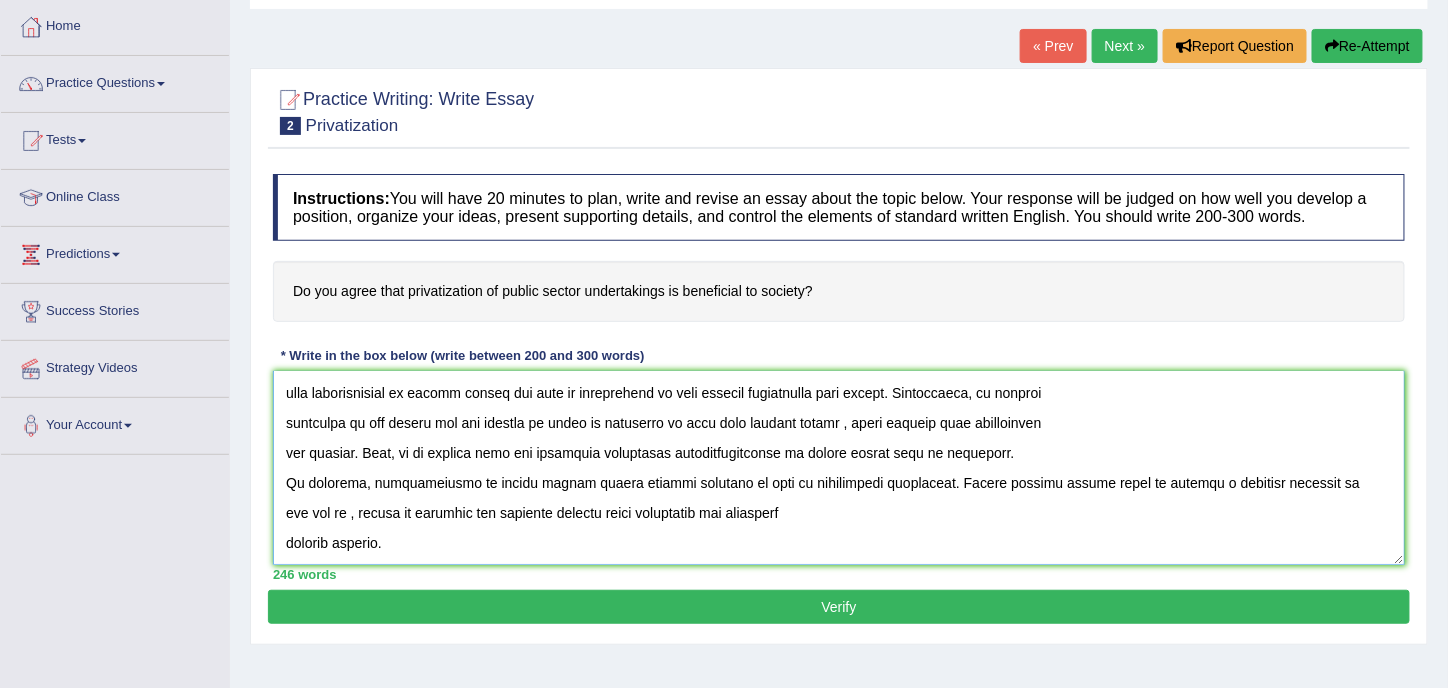paste on "privatization of public sector" 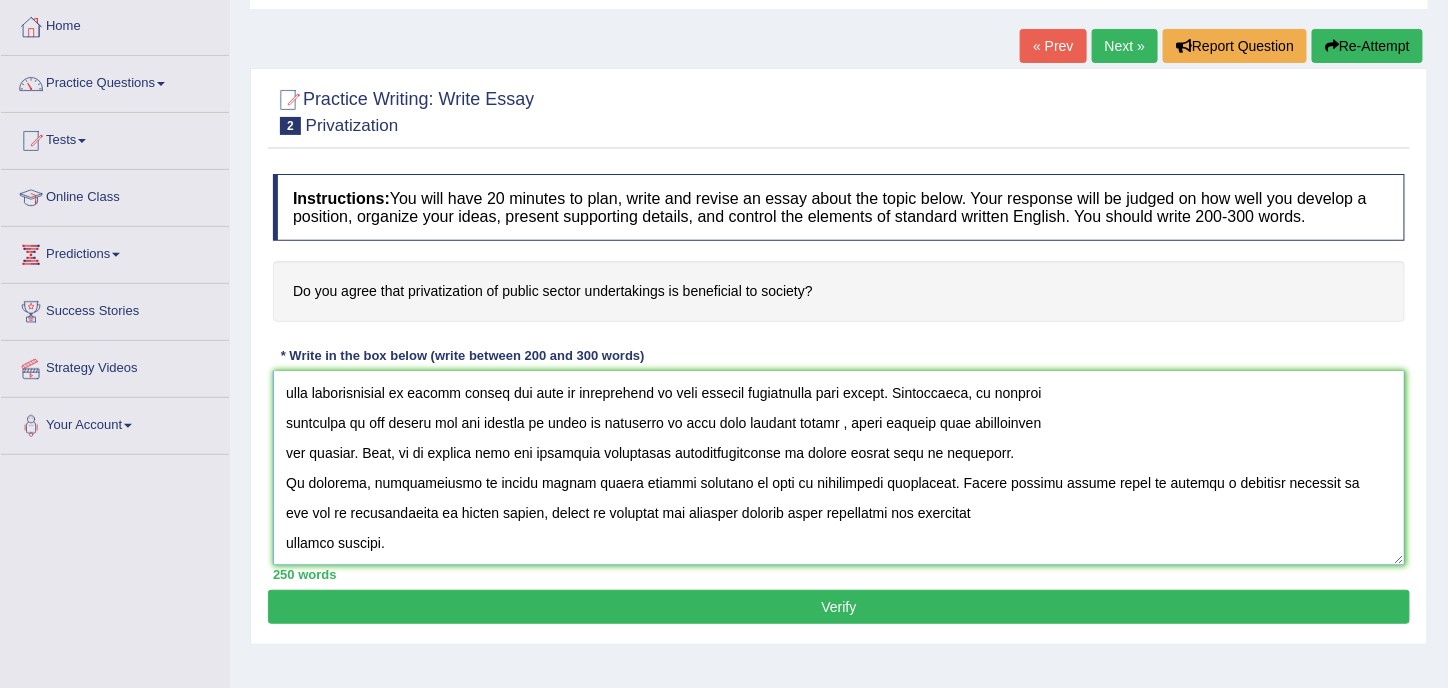 click at bounding box center [839, 468] 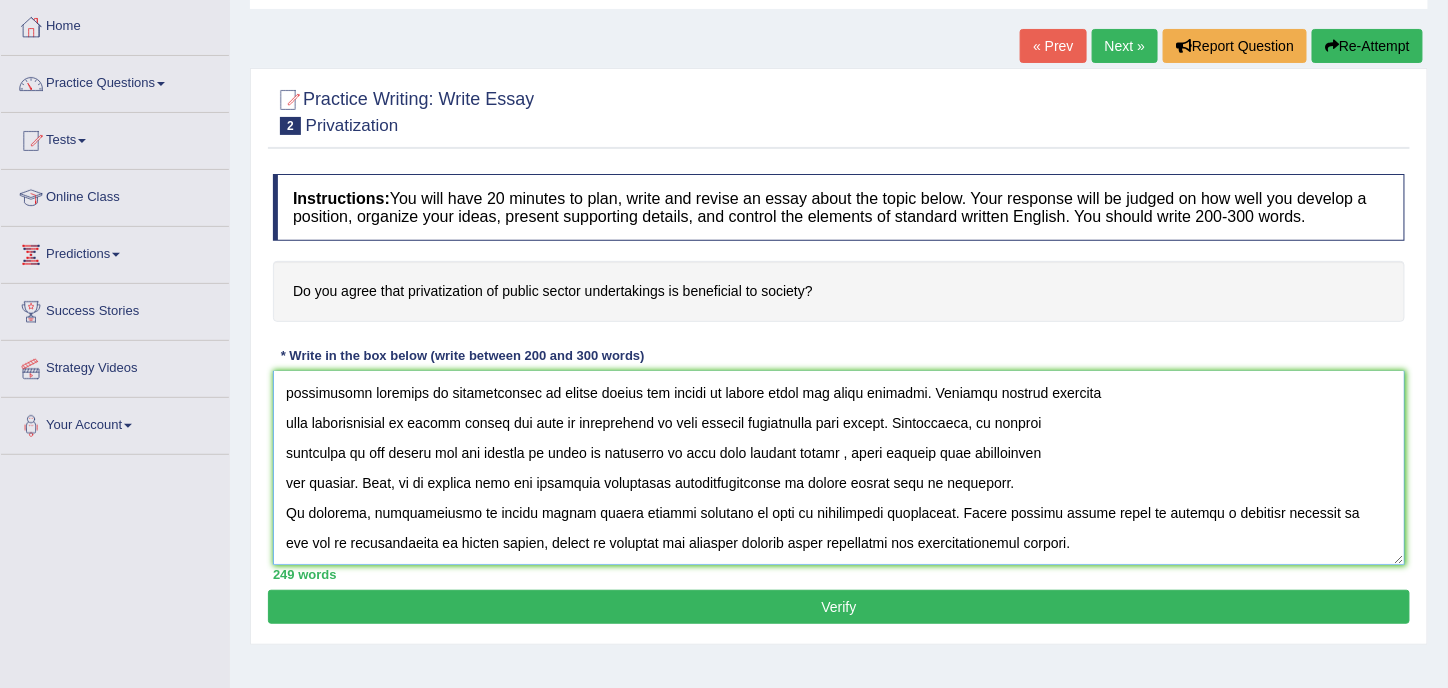 scroll, scrollTop: 240, scrollLeft: 0, axis: vertical 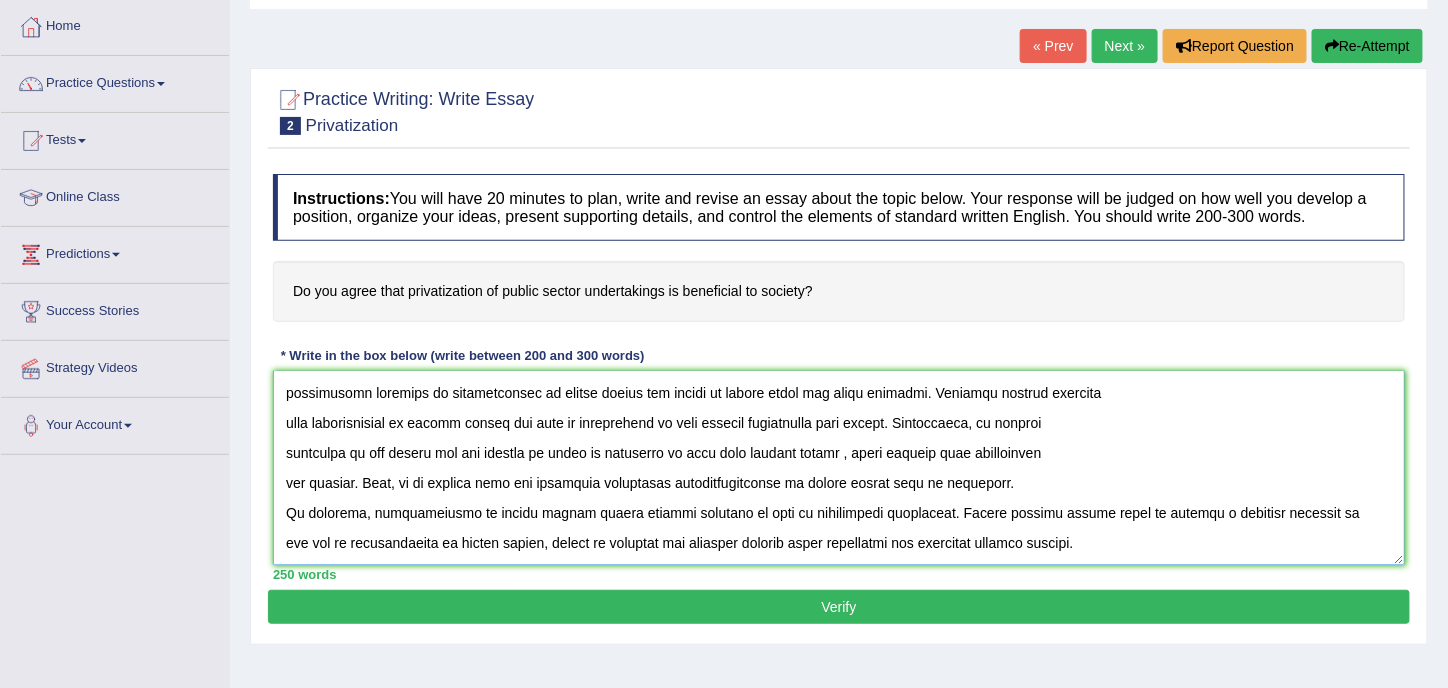 click at bounding box center (839, 468) 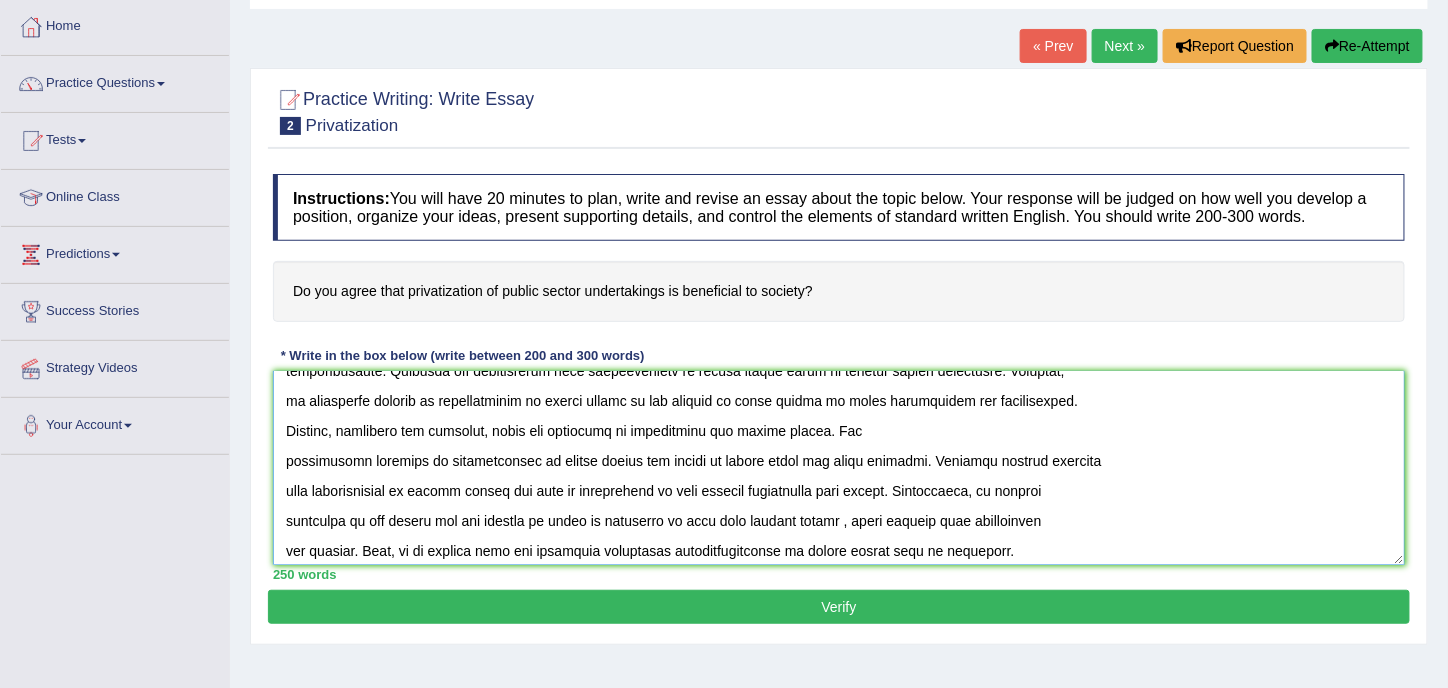 scroll, scrollTop: 200, scrollLeft: 0, axis: vertical 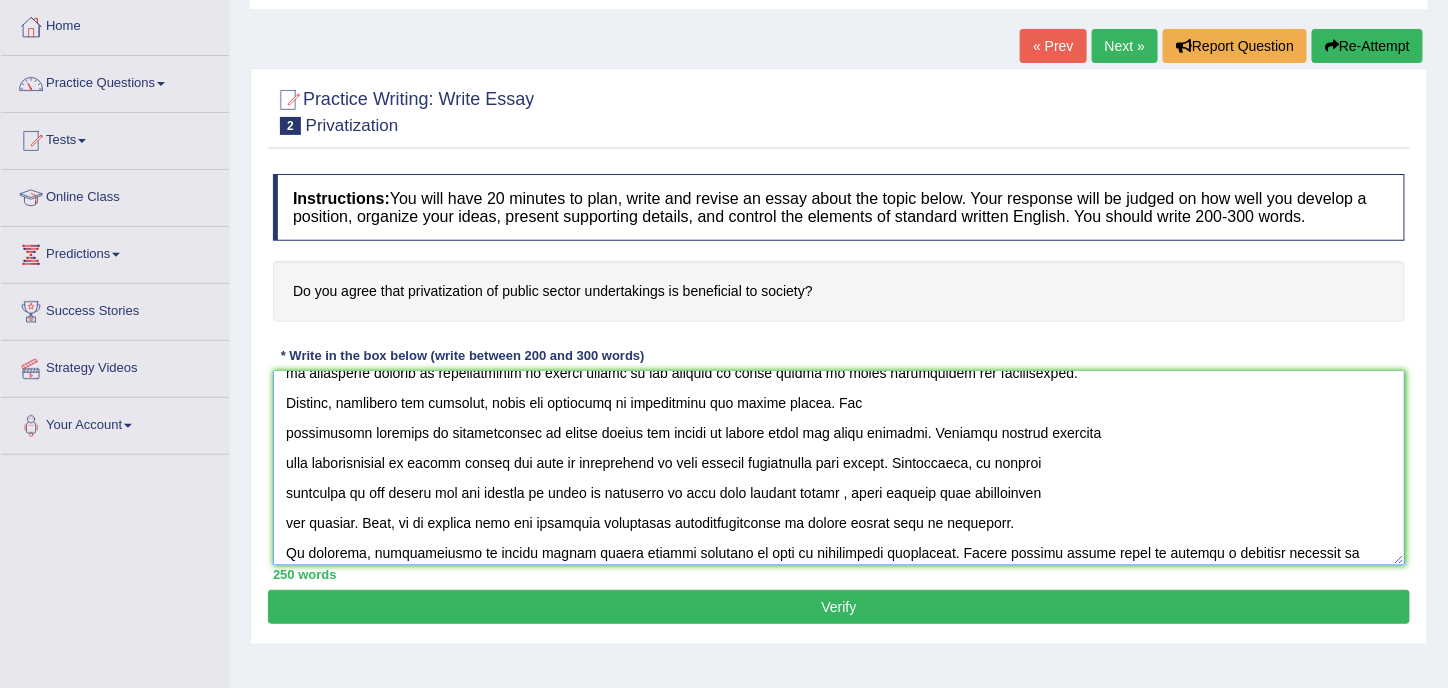 click at bounding box center [839, 468] 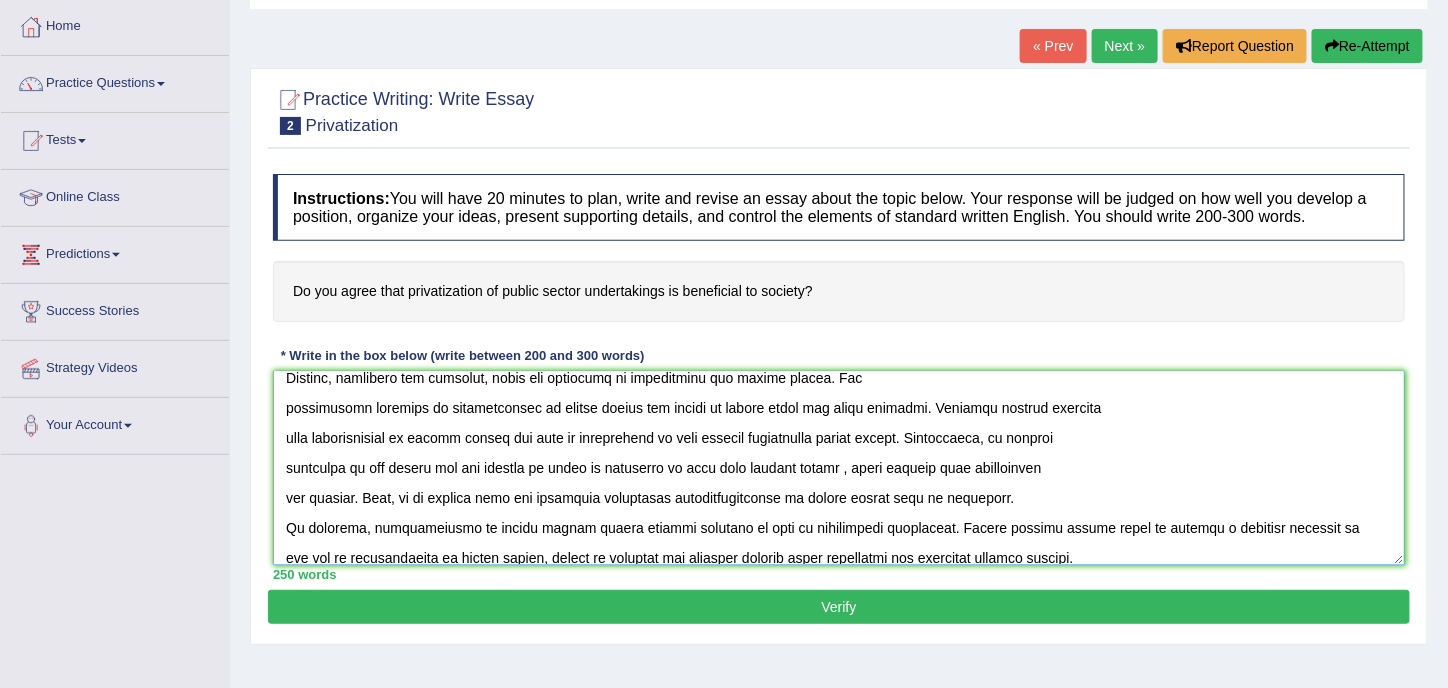 scroll, scrollTop: 240, scrollLeft: 0, axis: vertical 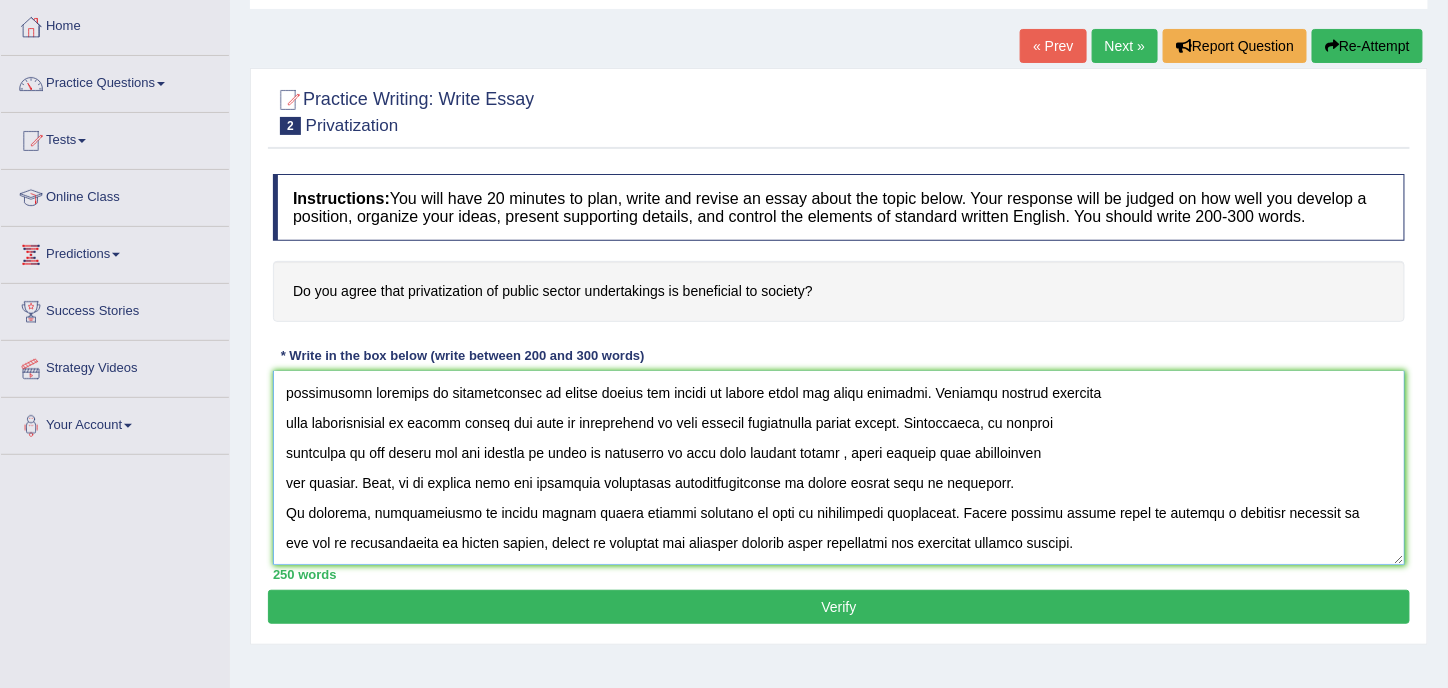 click at bounding box center [839, 468] 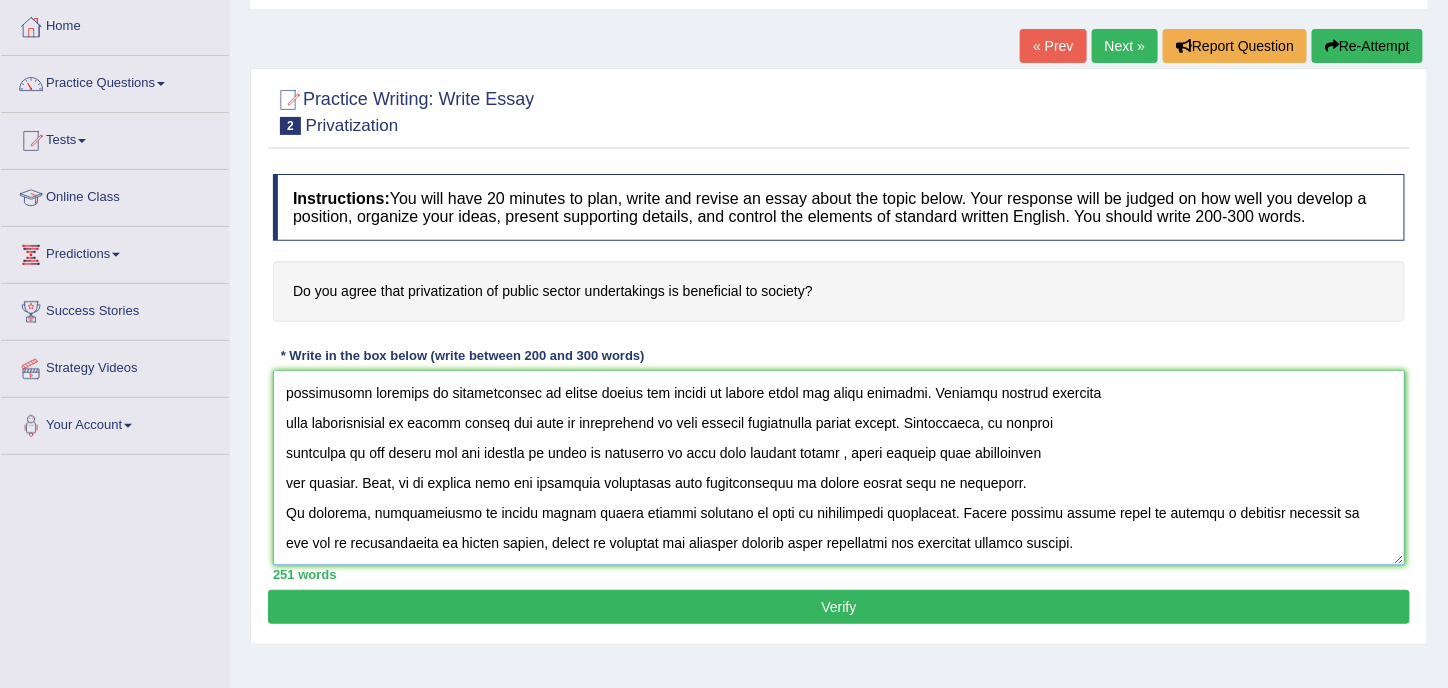 scroll, scrollTop: 140, scrollLeft: 0, axis: vertical 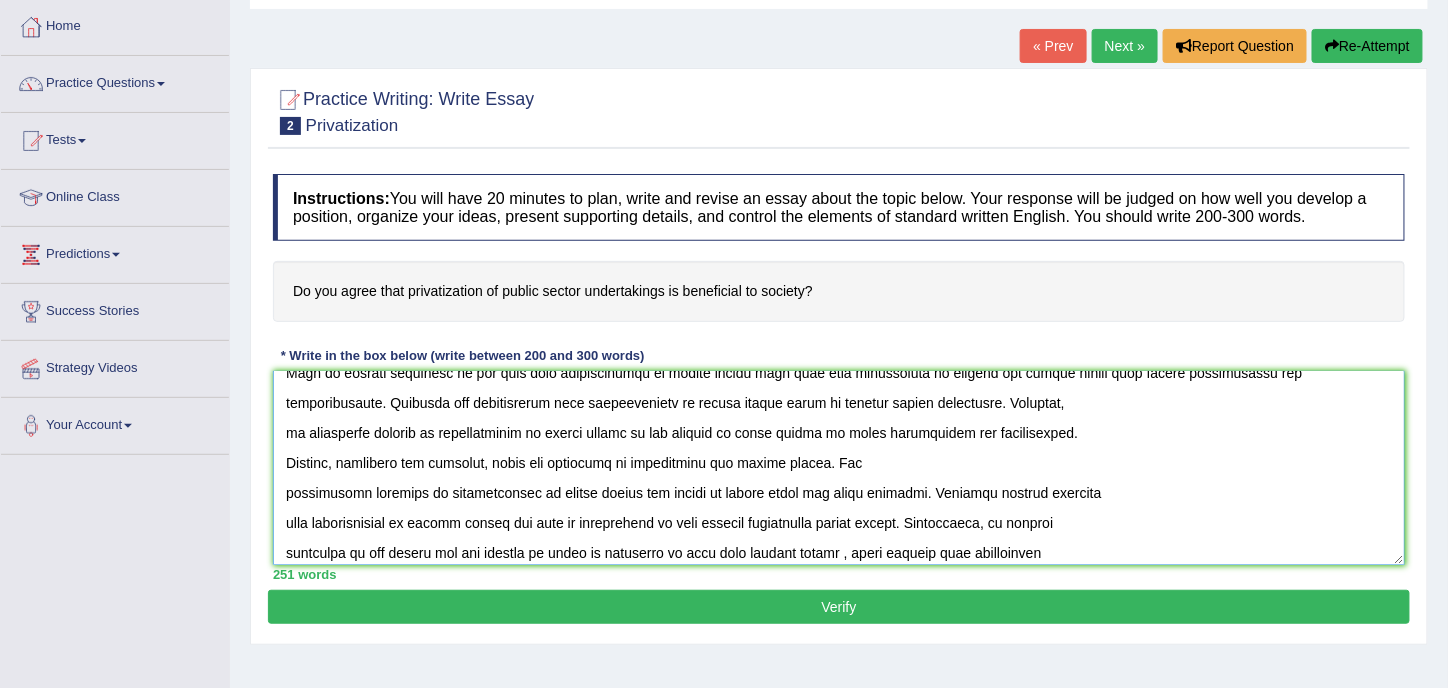 type on "The increasing influence of privatization of public sector on our lives has ignited numerous discussions. This
matter is particularly significant due to its impact on government workers. In this essay, I will examine the advantages and disadvantages of privatization of public sector
and their implications for the society.
One of the primary advantage of privatization of public sector is that its robustness.
This is further supported by the fact that privatization of public sector will give more opportunity to advance the public sector with latest technologies and establishments. Research has demonstrated that privatization of public sector leads to provide global visibility. Moreover,
an additional benefit of privatization of public sector is its ability to judge people on their credibility and intelligence.
However, alongside the benefits, there are drawbacks of privatising the public sector. One
significant drawback of privatization of public sector its impact on middle class and below category. Numerous..." 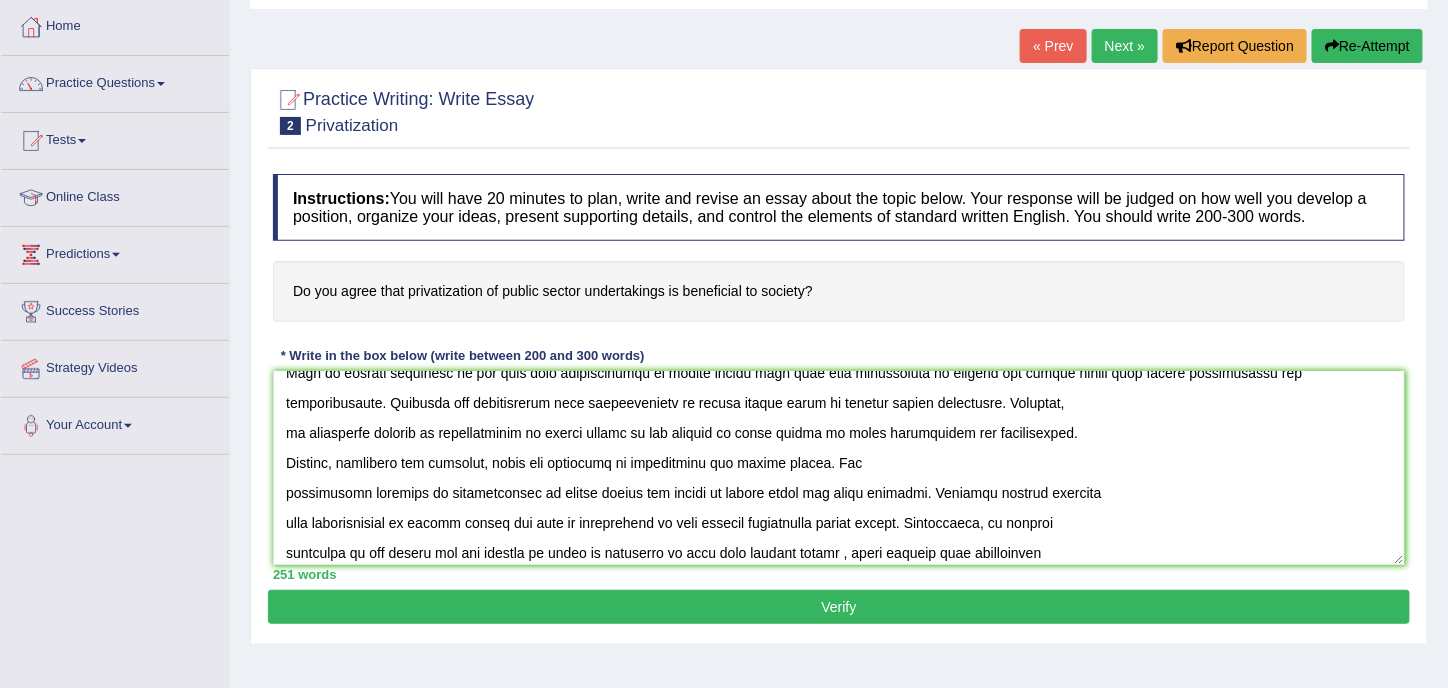 click on "Verify" at bounding box center [839, 607] 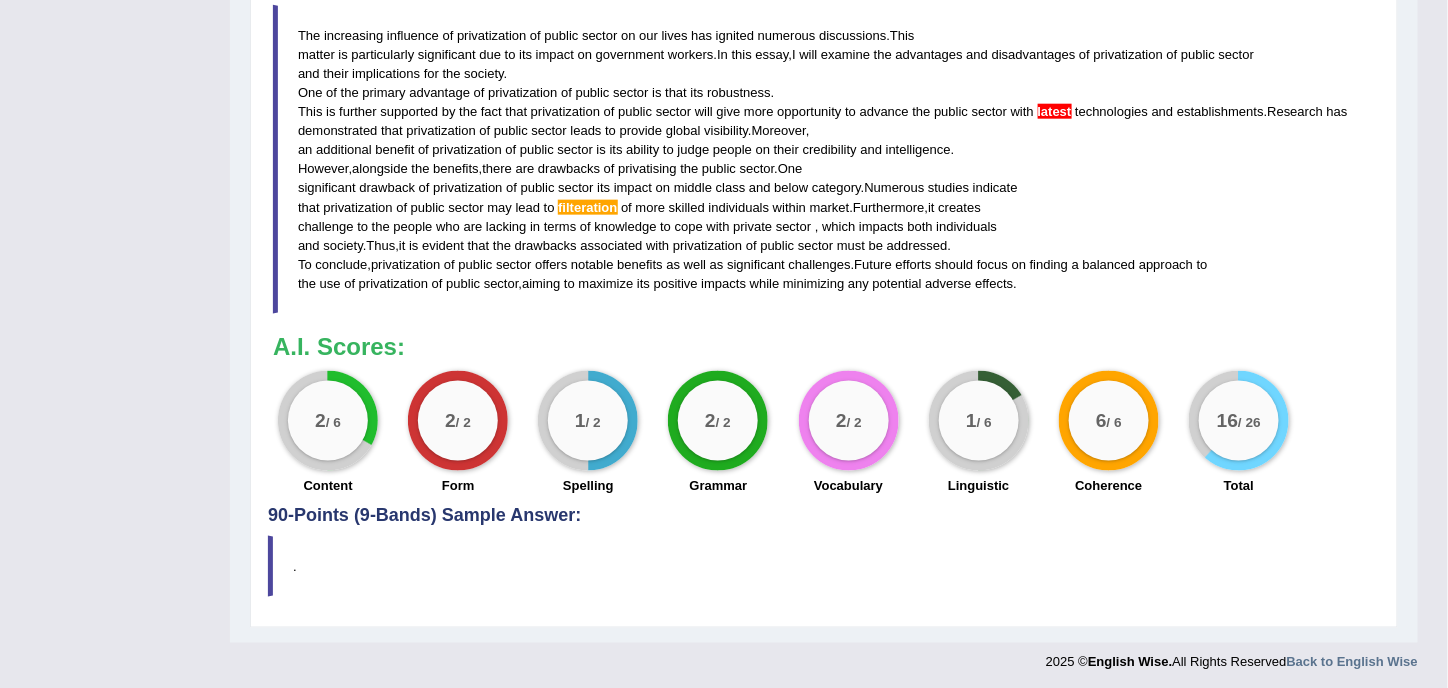 scroll, scrollTop: 288, scrollLeft: 0, axis: vertical 